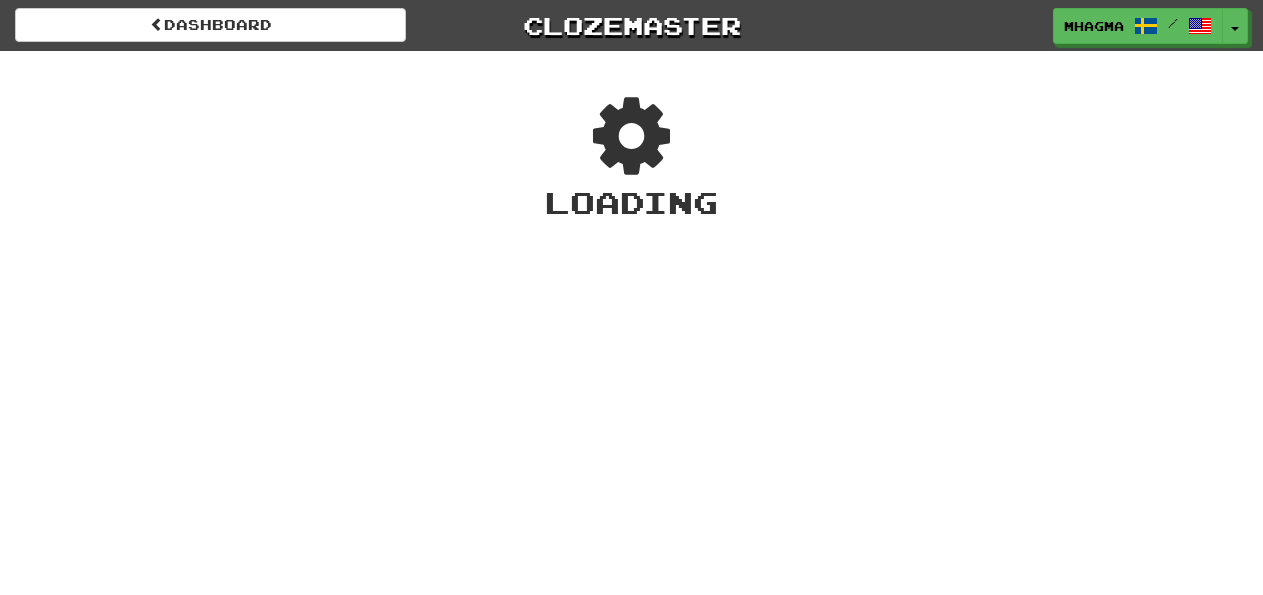 scroll, scrollTop: 144, scrollLeft: 0, axis: vertical 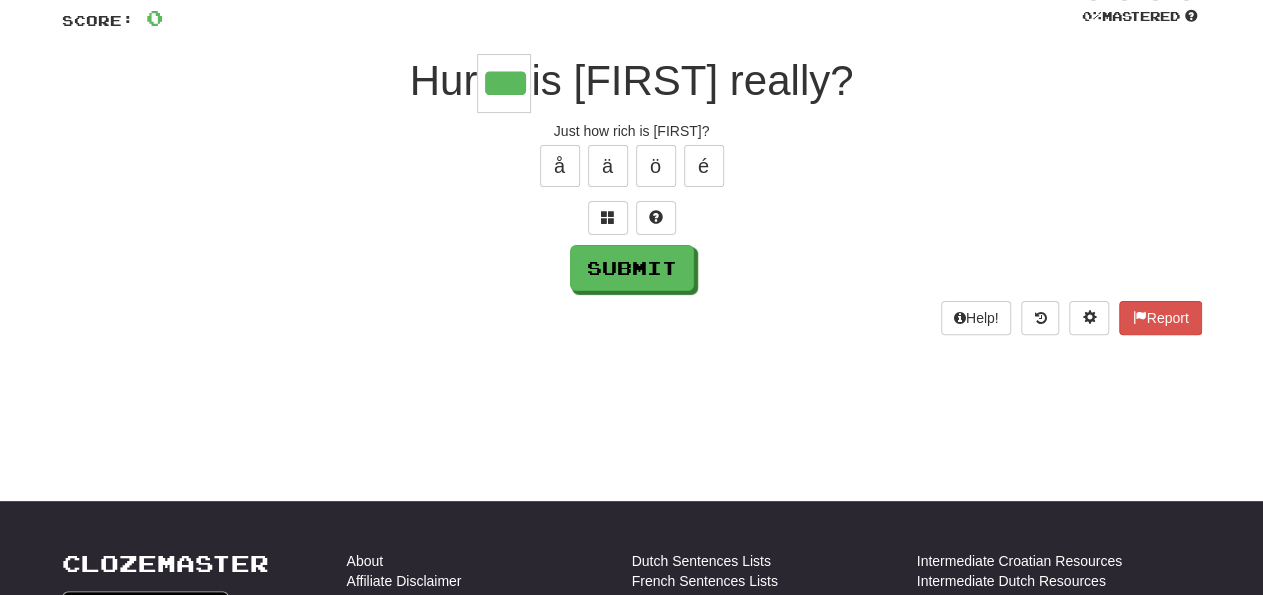 type on "***" 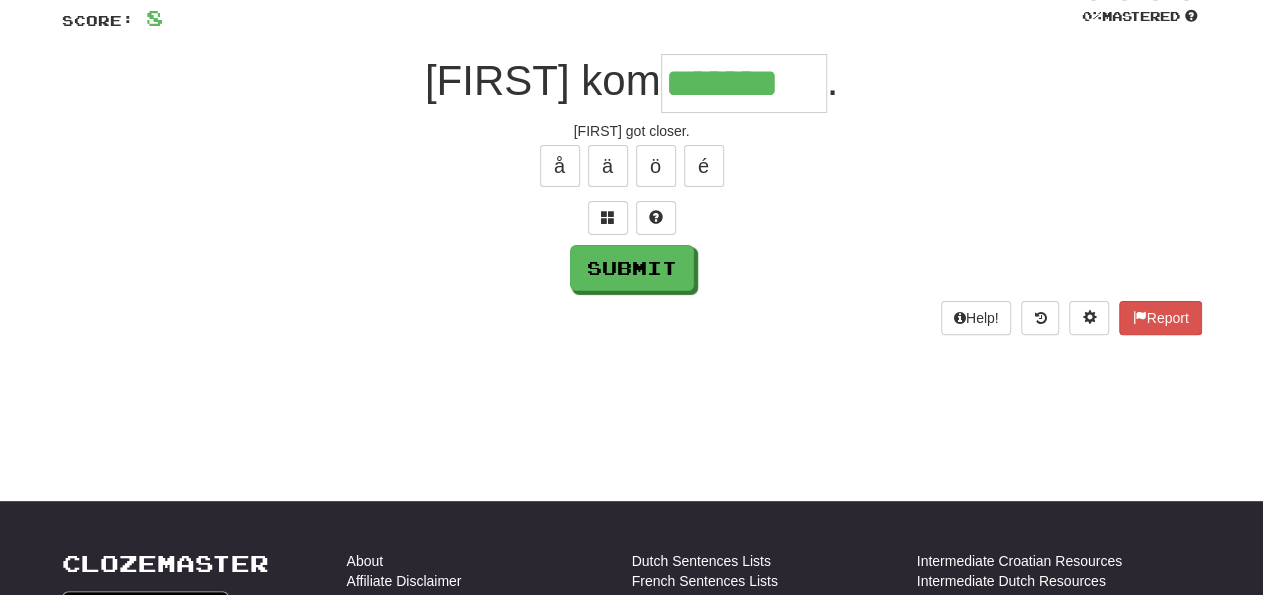 type on "*******" 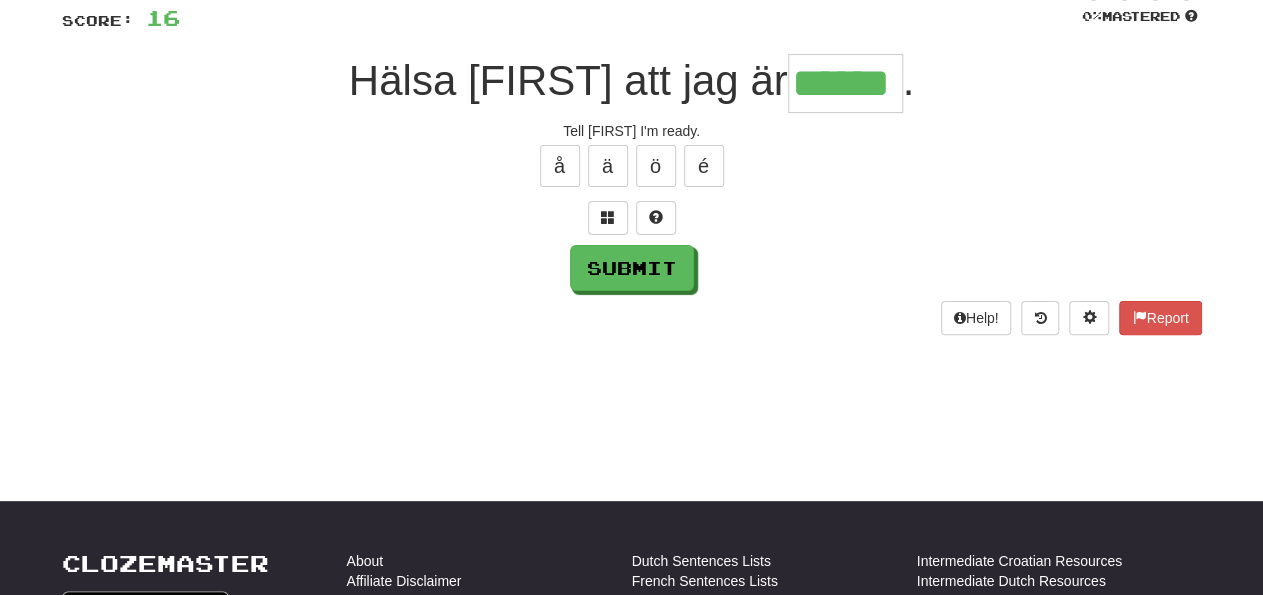 type on "******" 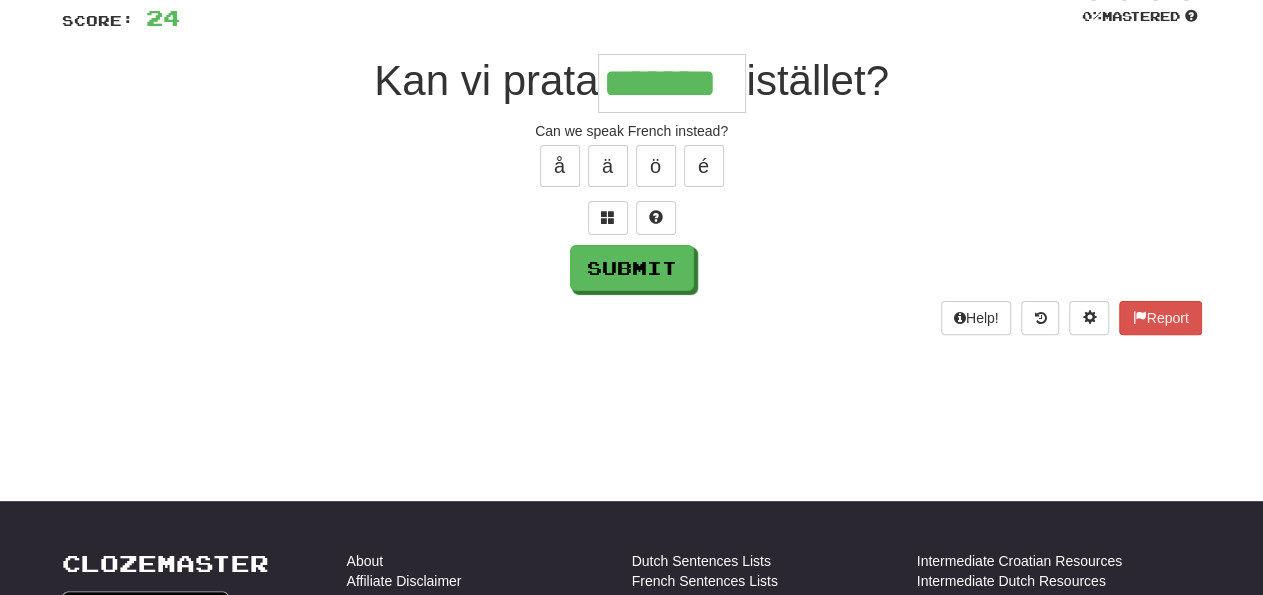 type on "*******" 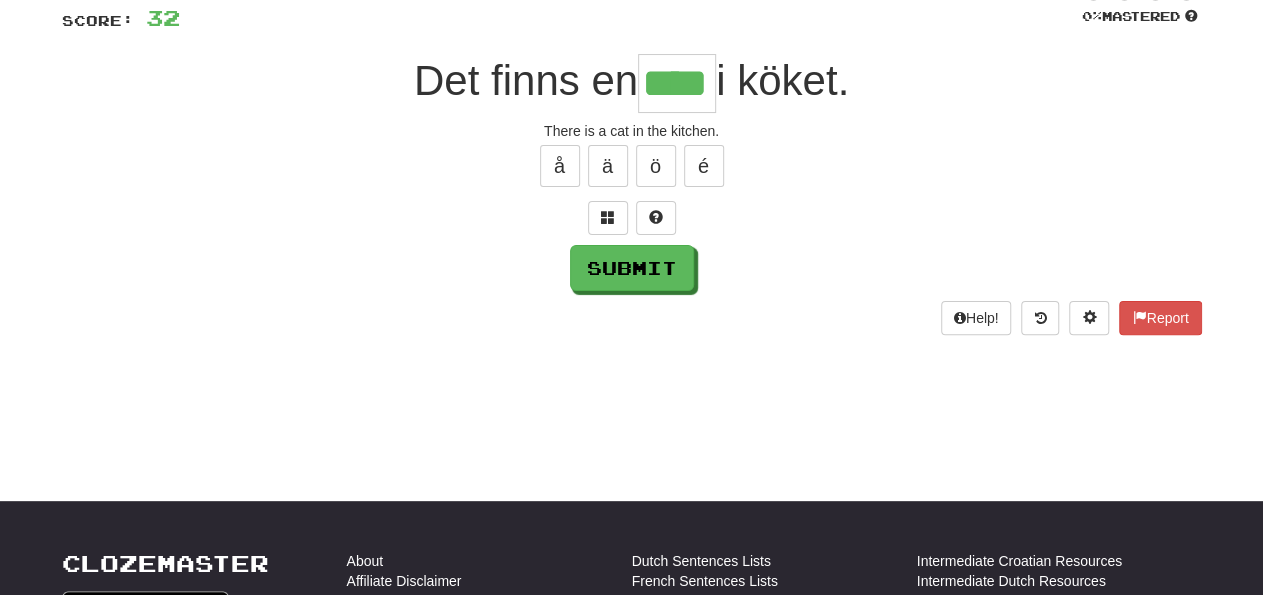 type on "****" 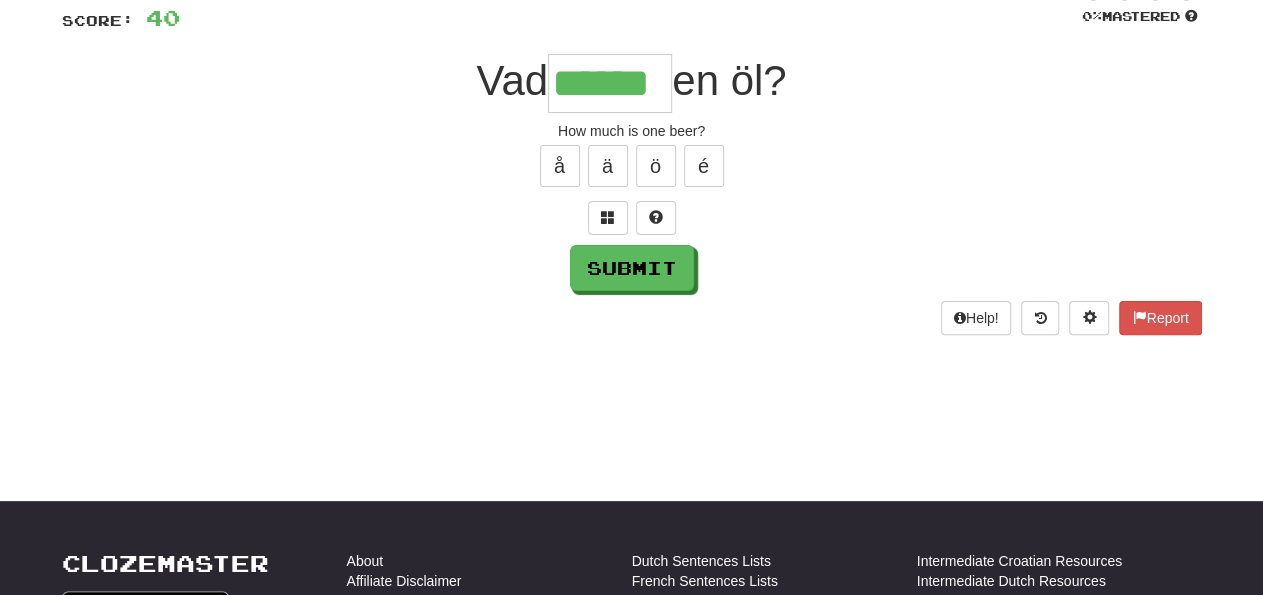 type on "******" 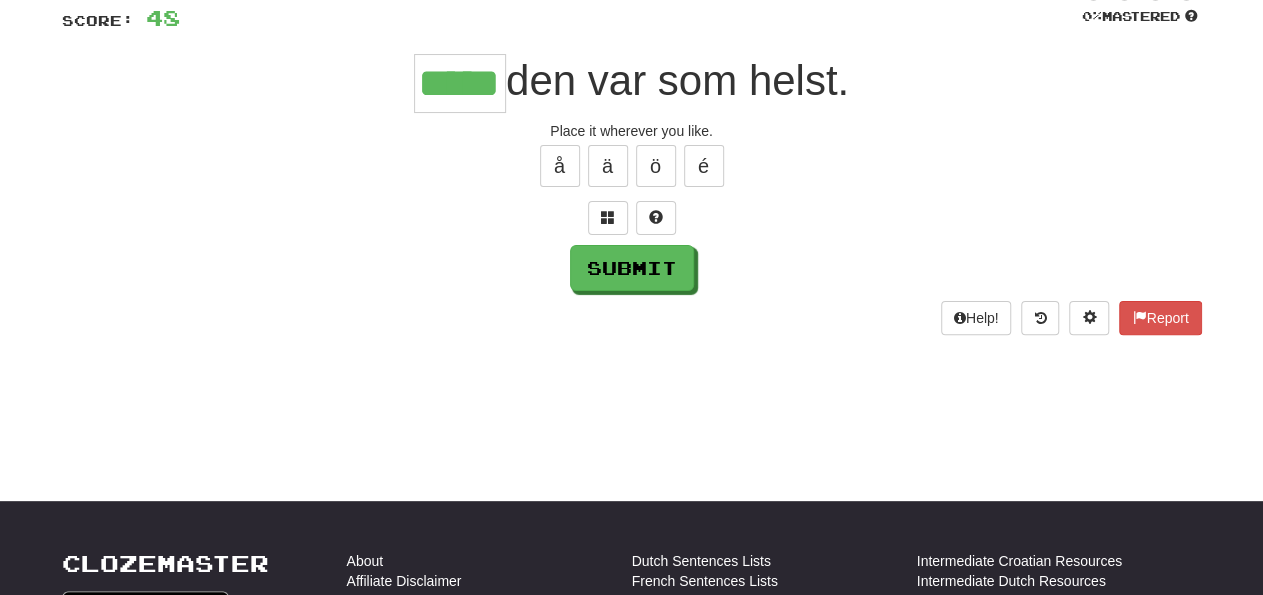 type on "*****" 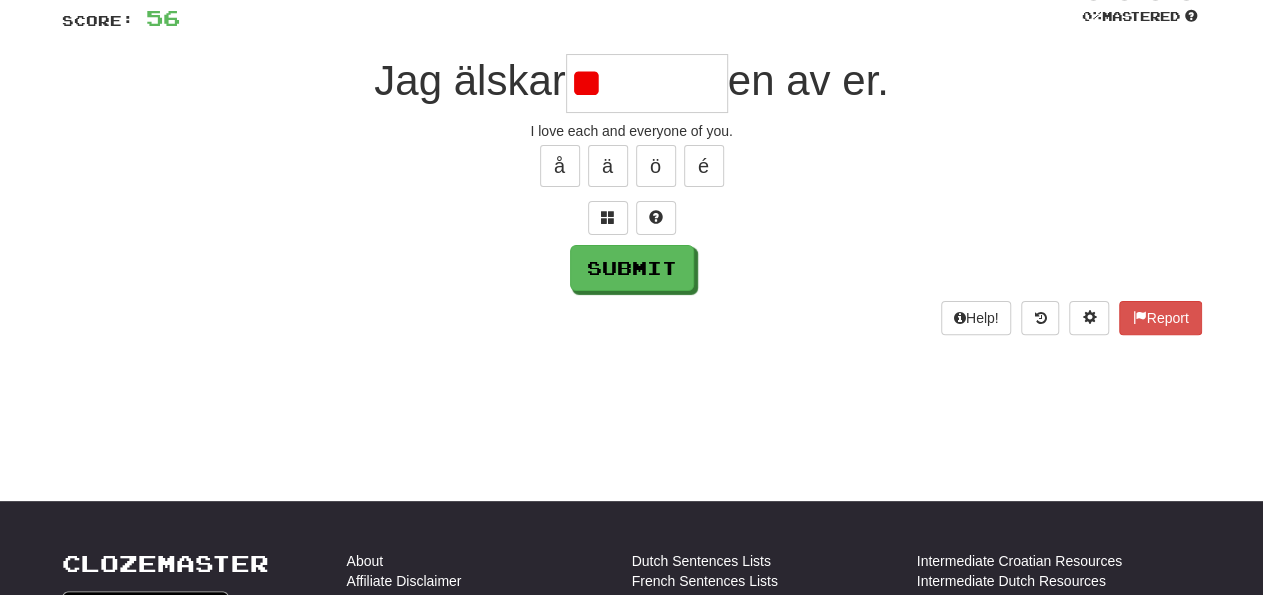 type on "*" 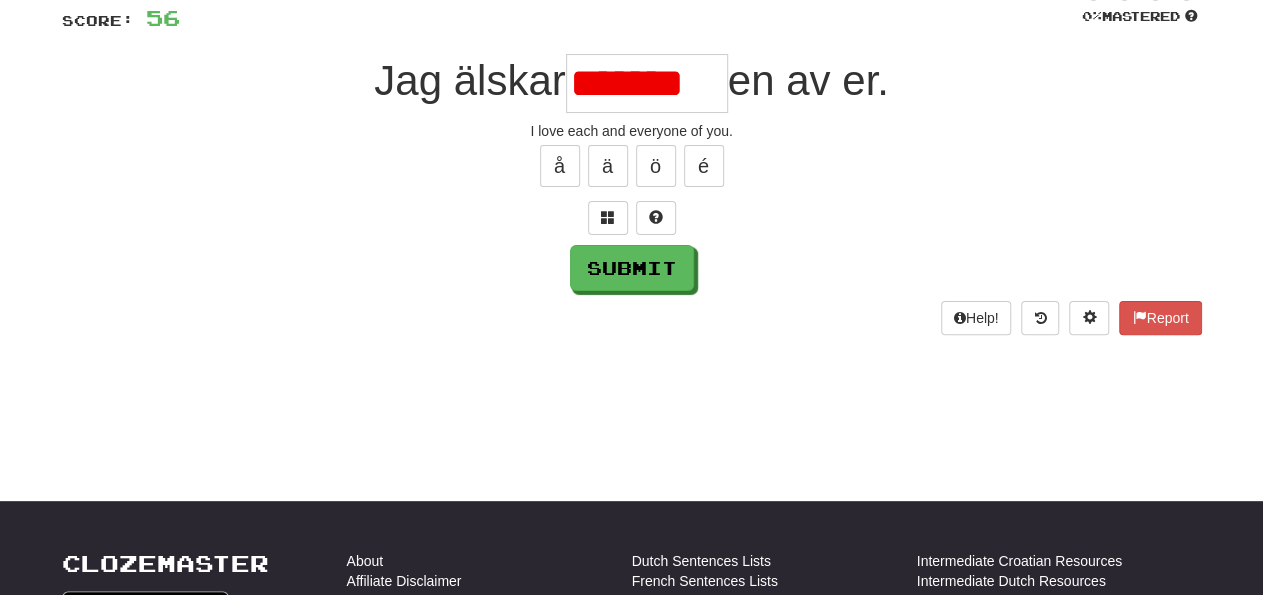 type on "*******" 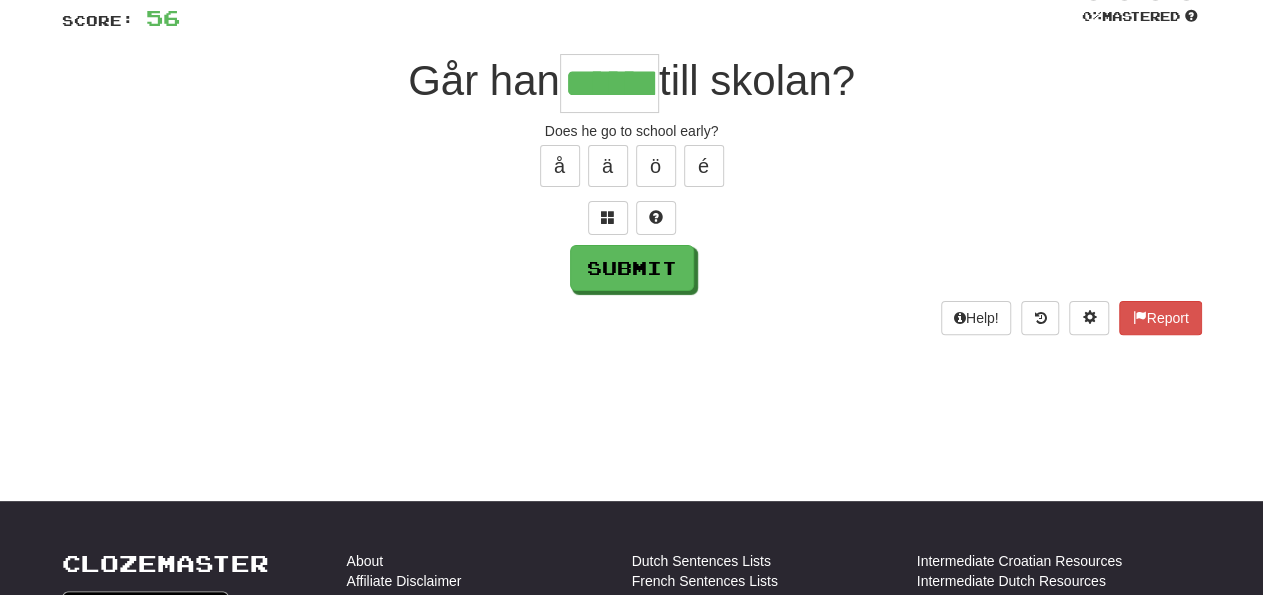 type on "******" 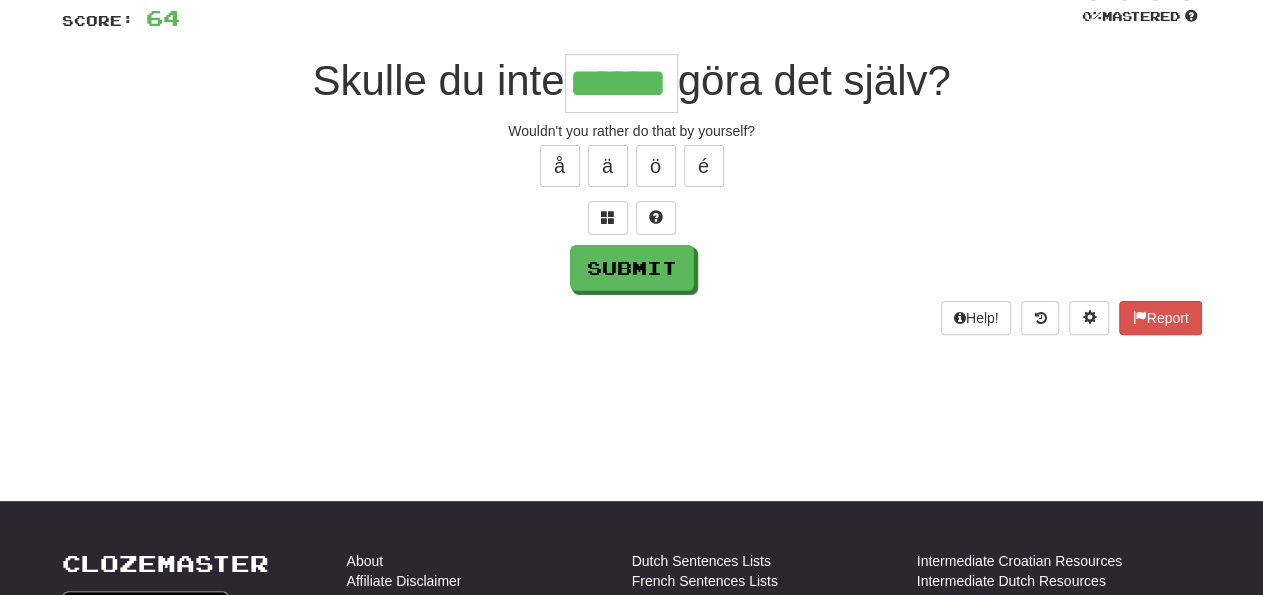 type on "******" 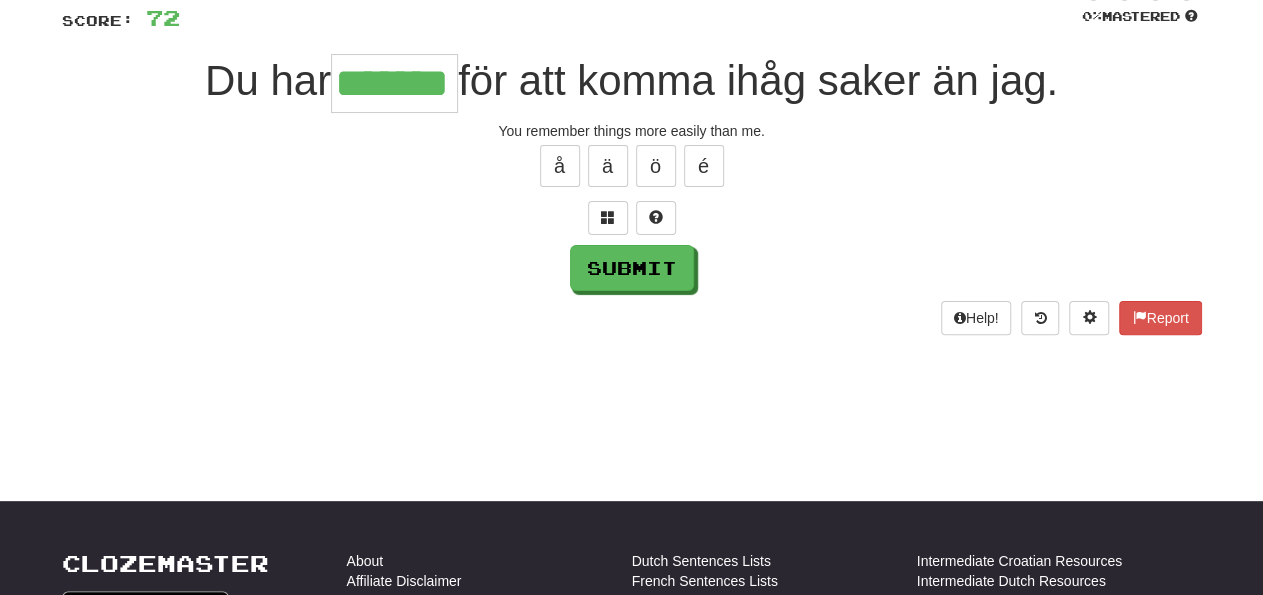 type on "*******" 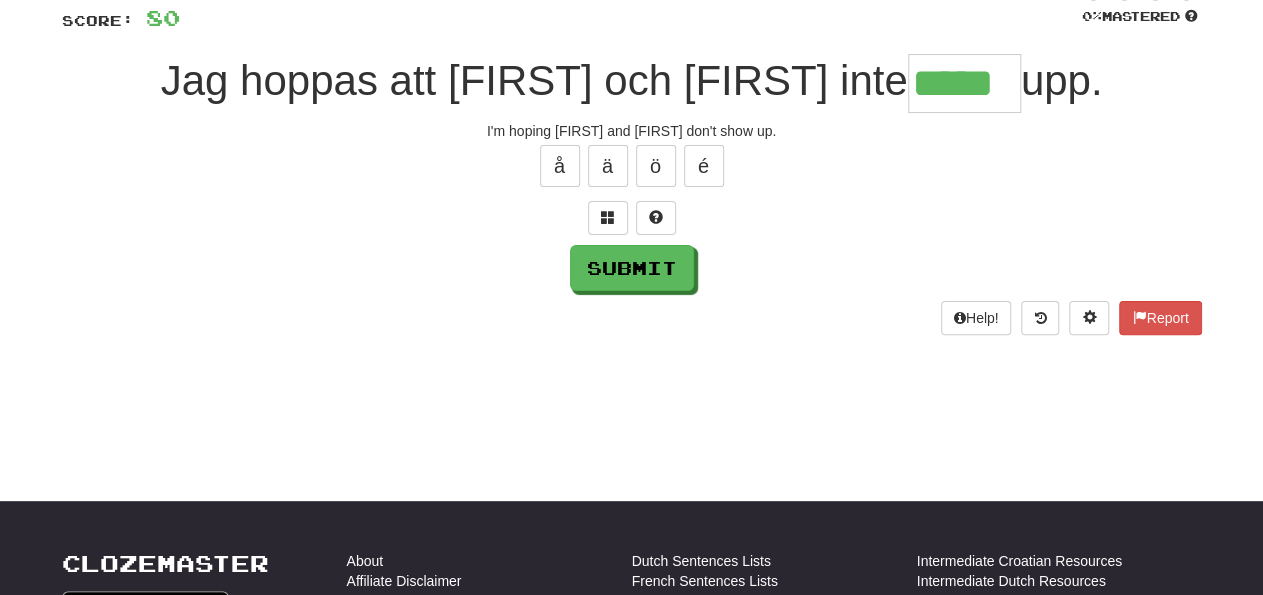 type on "*****" 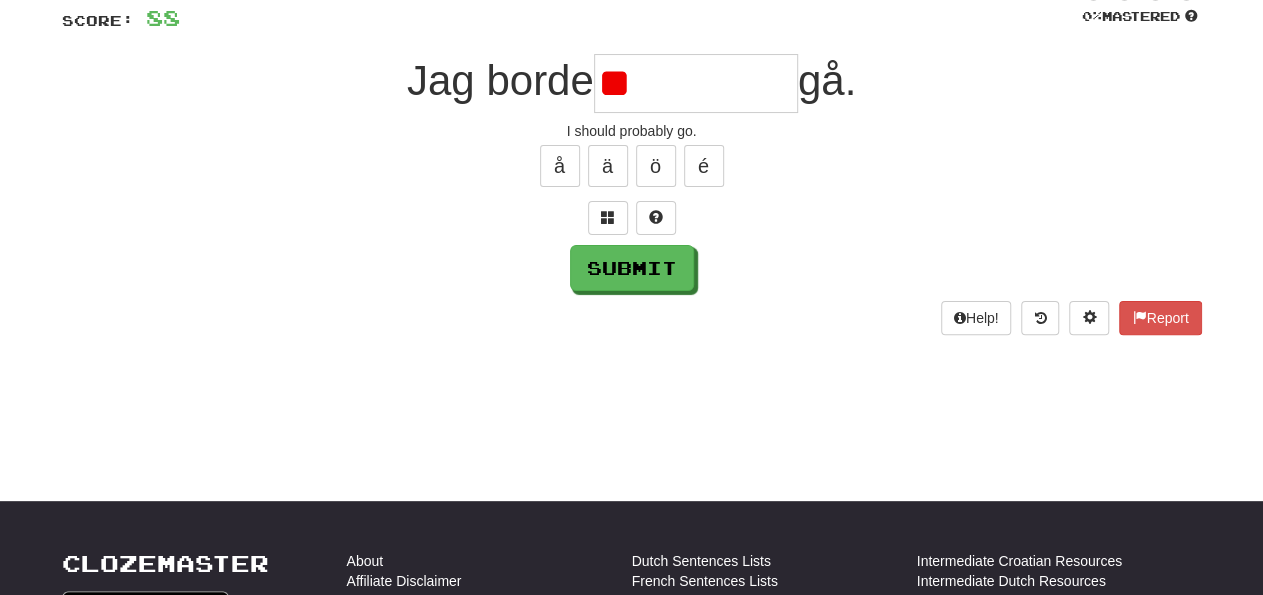 type on "**********" 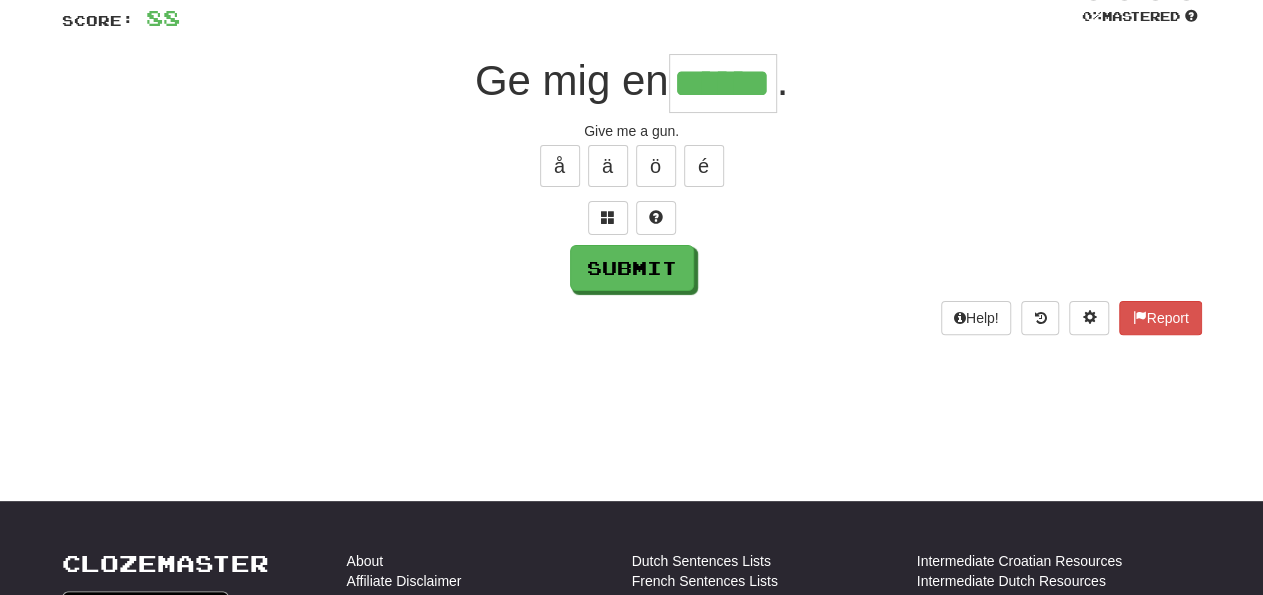 type on "******" 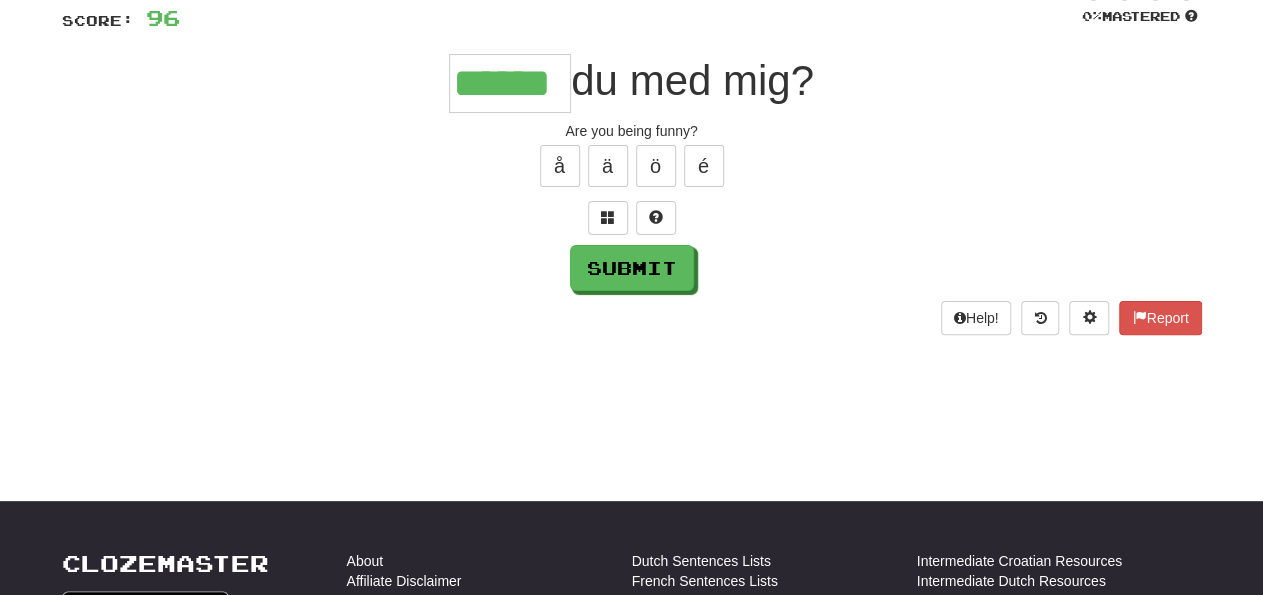 type on "******" 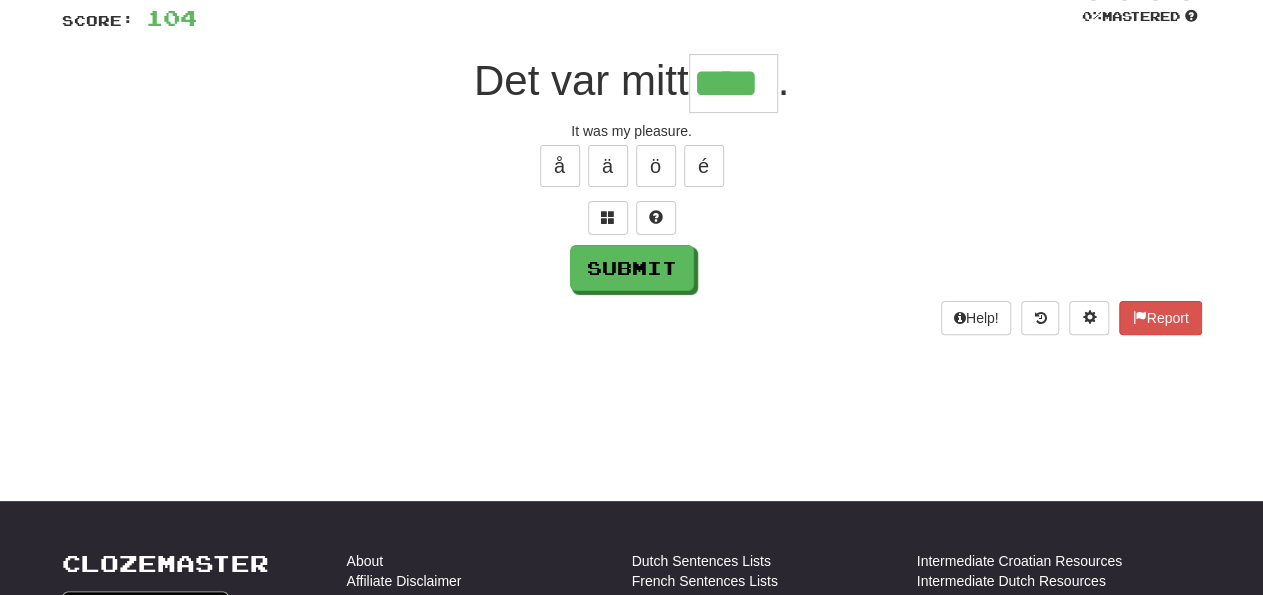 type on "****" 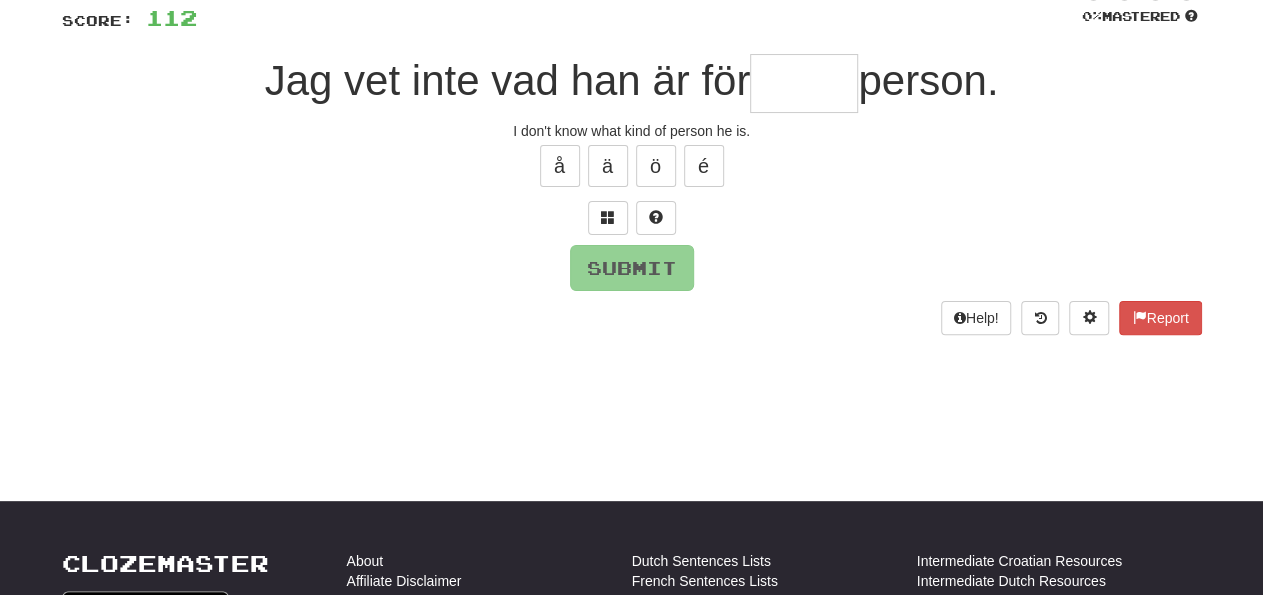 type on "*****" 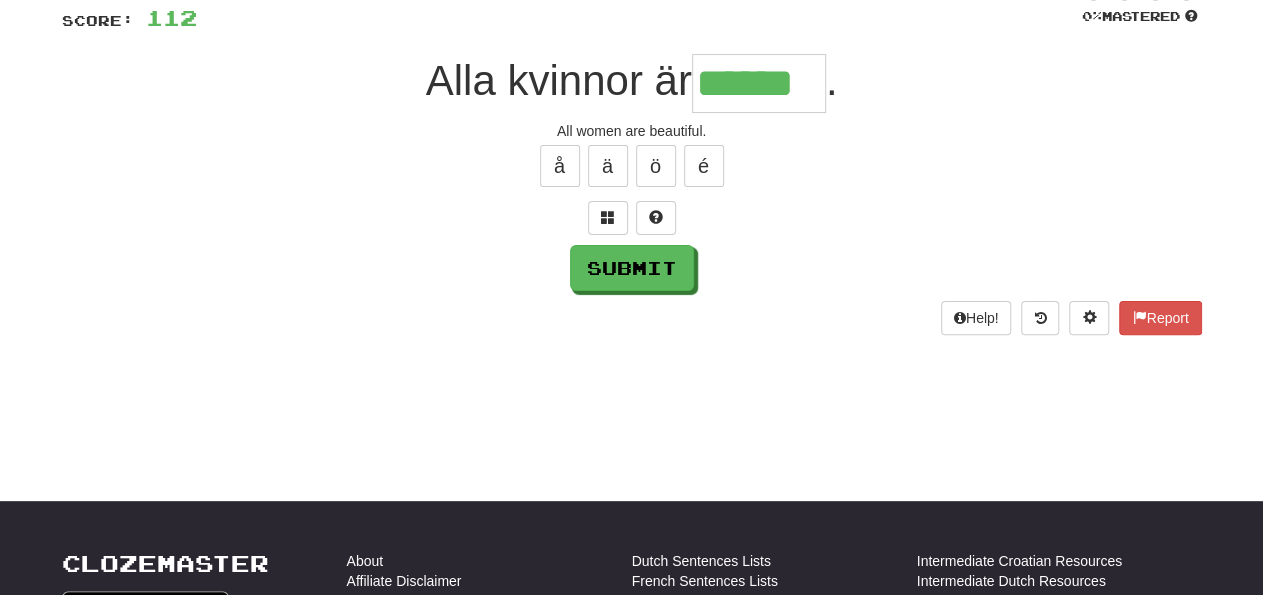 type on "******" 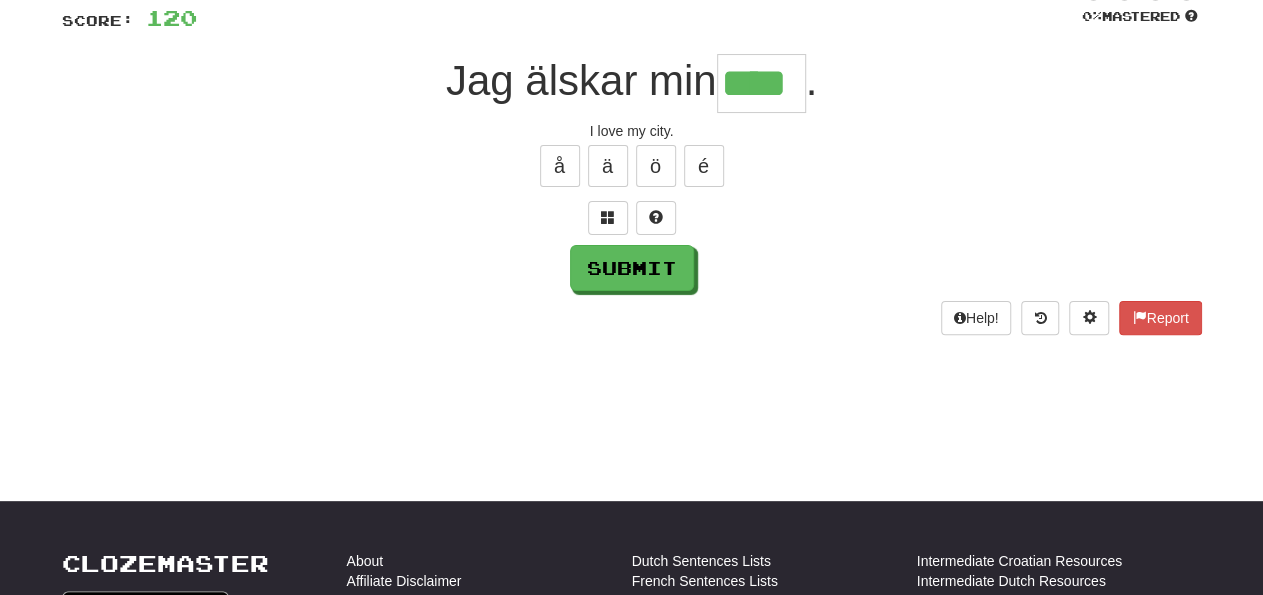 type on "****" 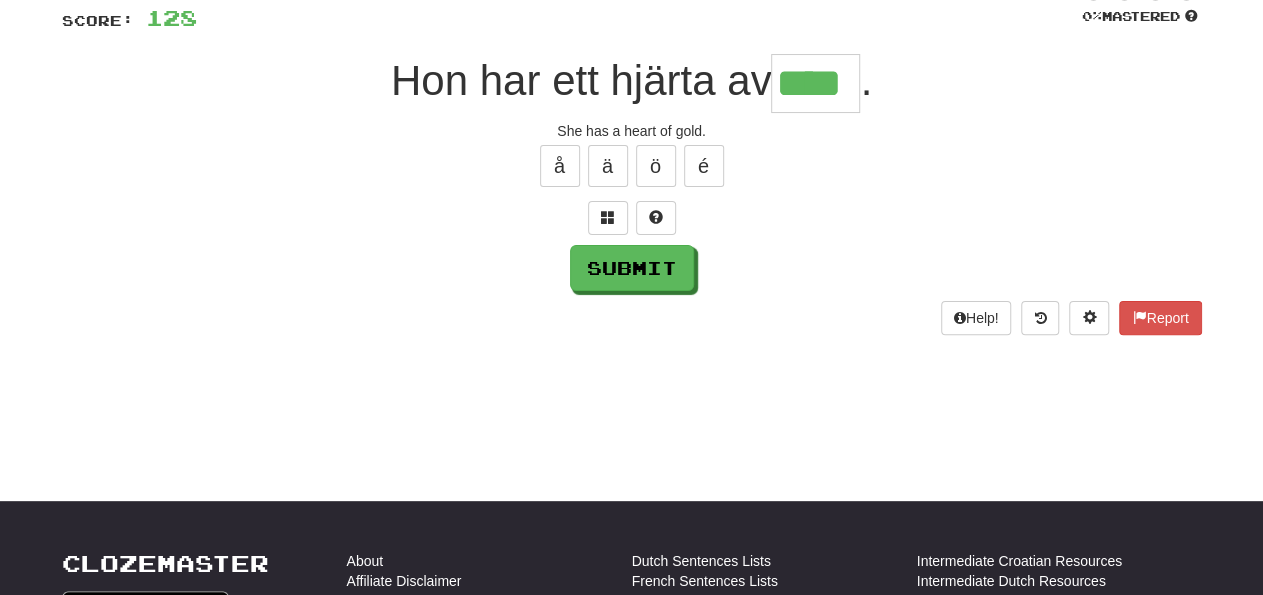 type on "****" 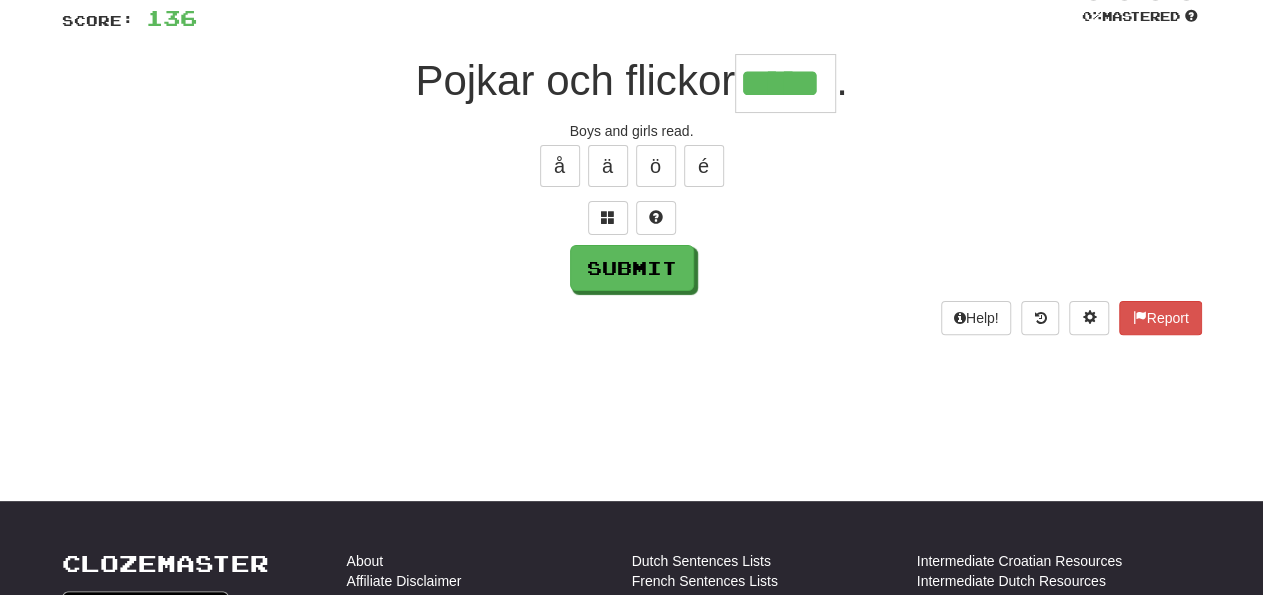 type on "*****" 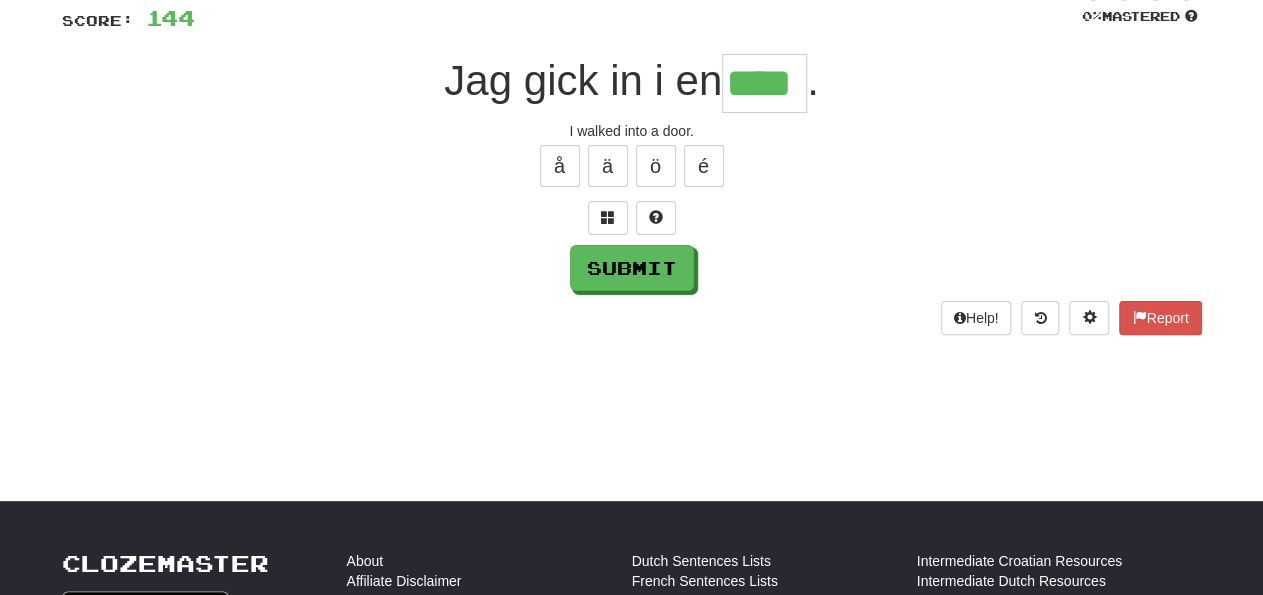 type on "****" 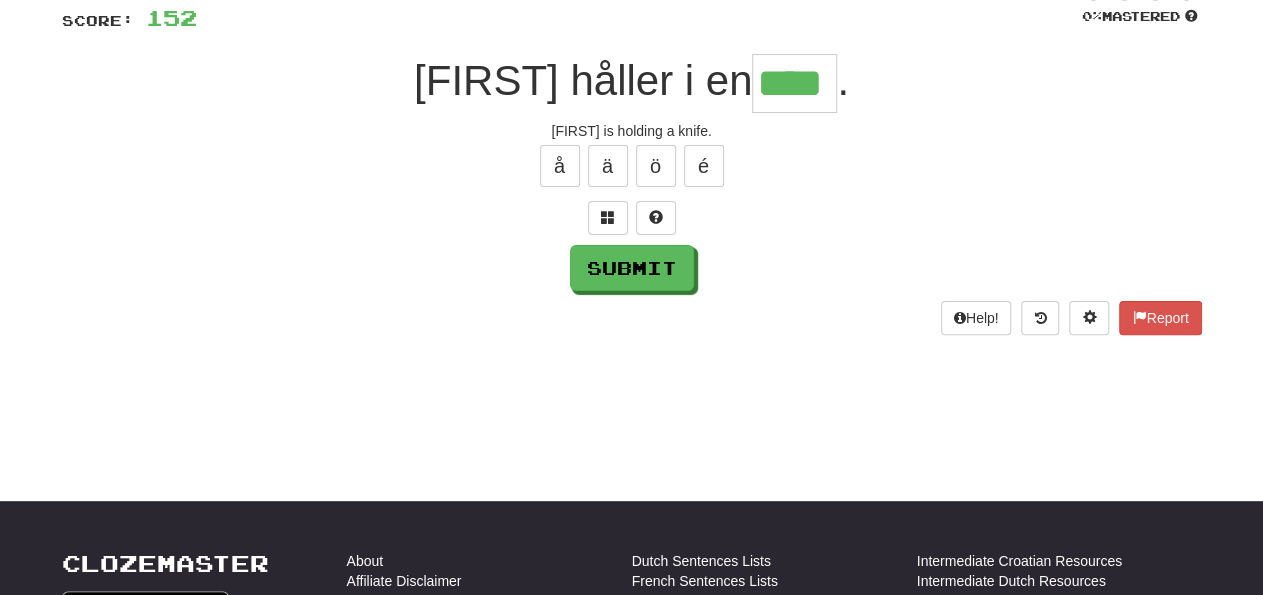 type on "****" 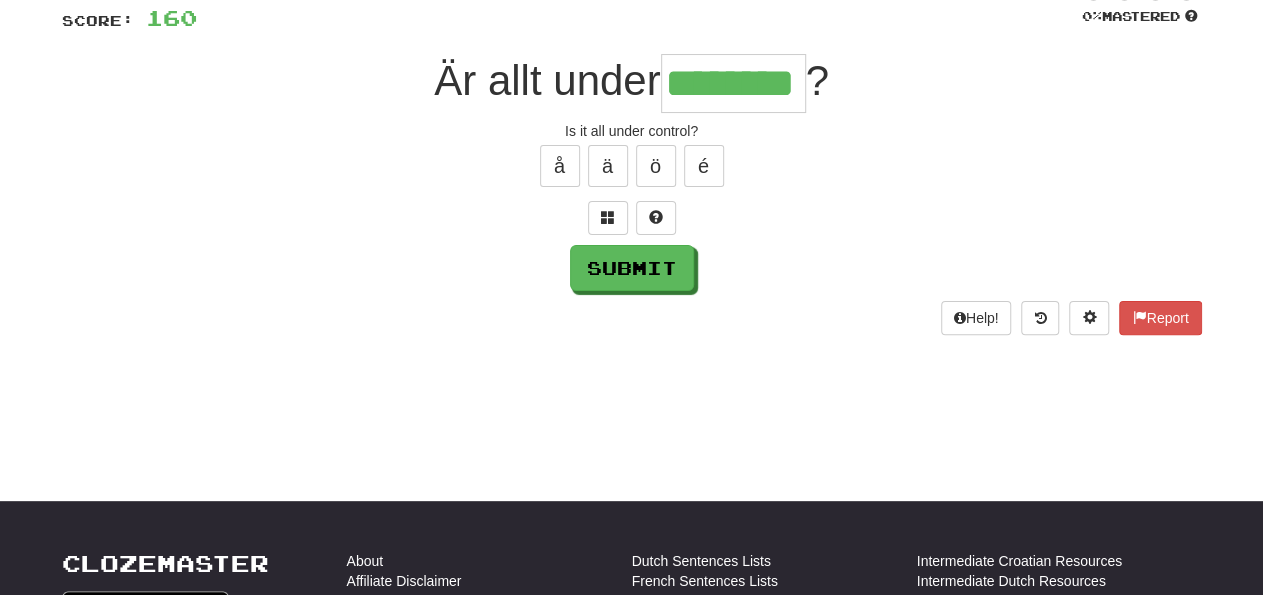 type on "********" 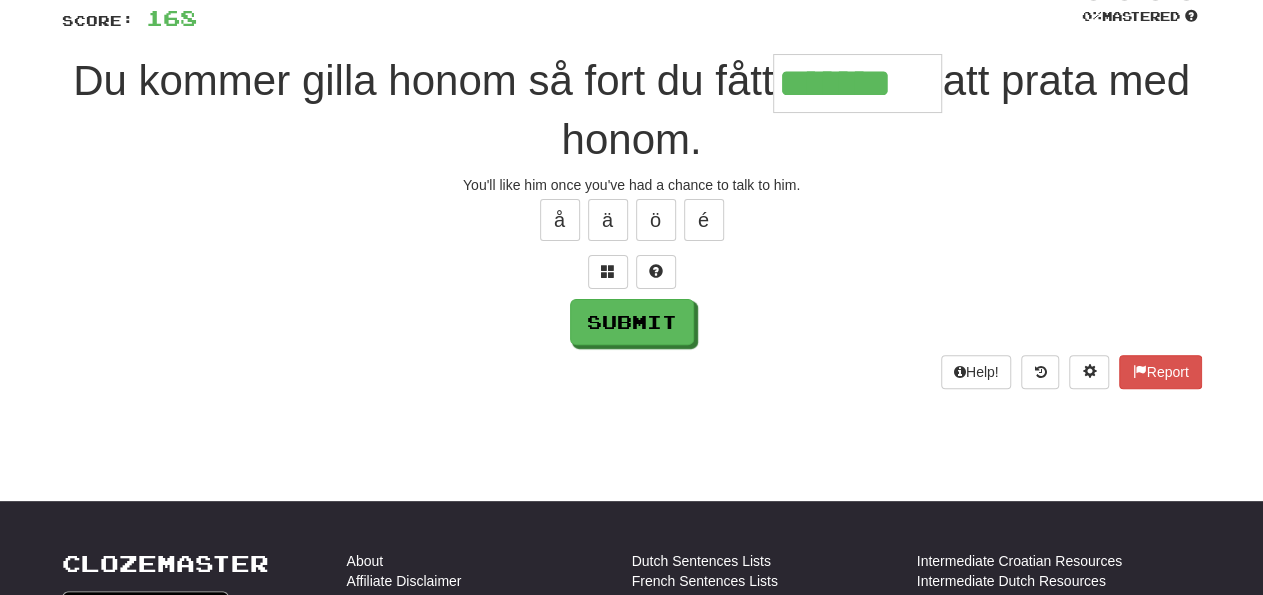 type on "*******" 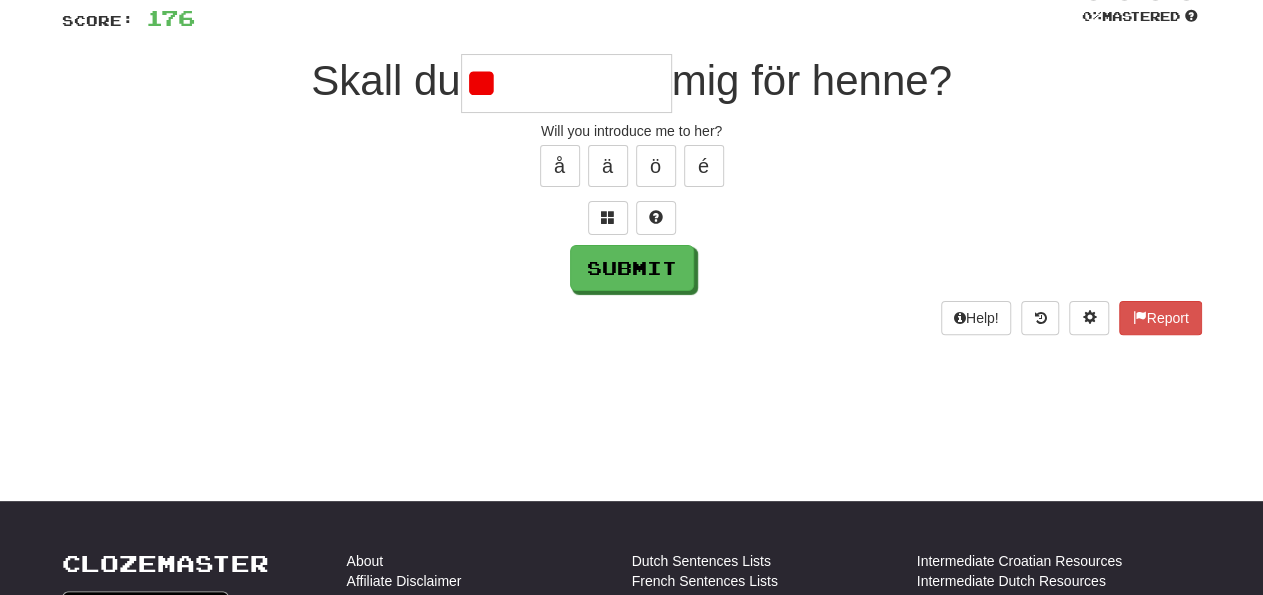 type on "*" 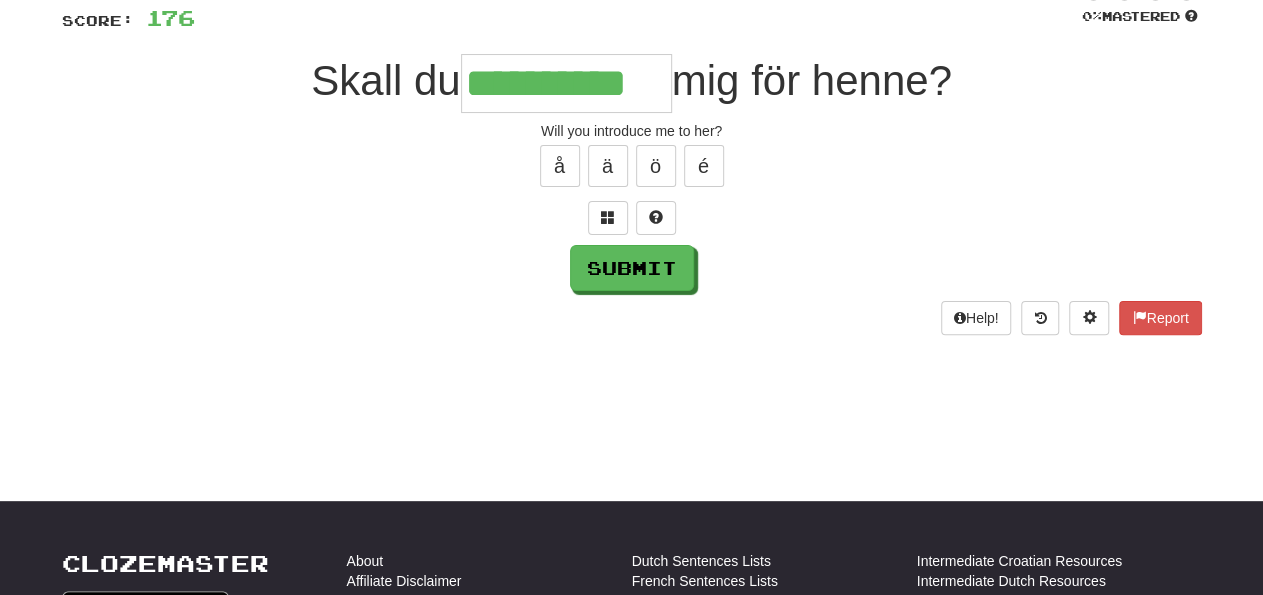 type on "**********" 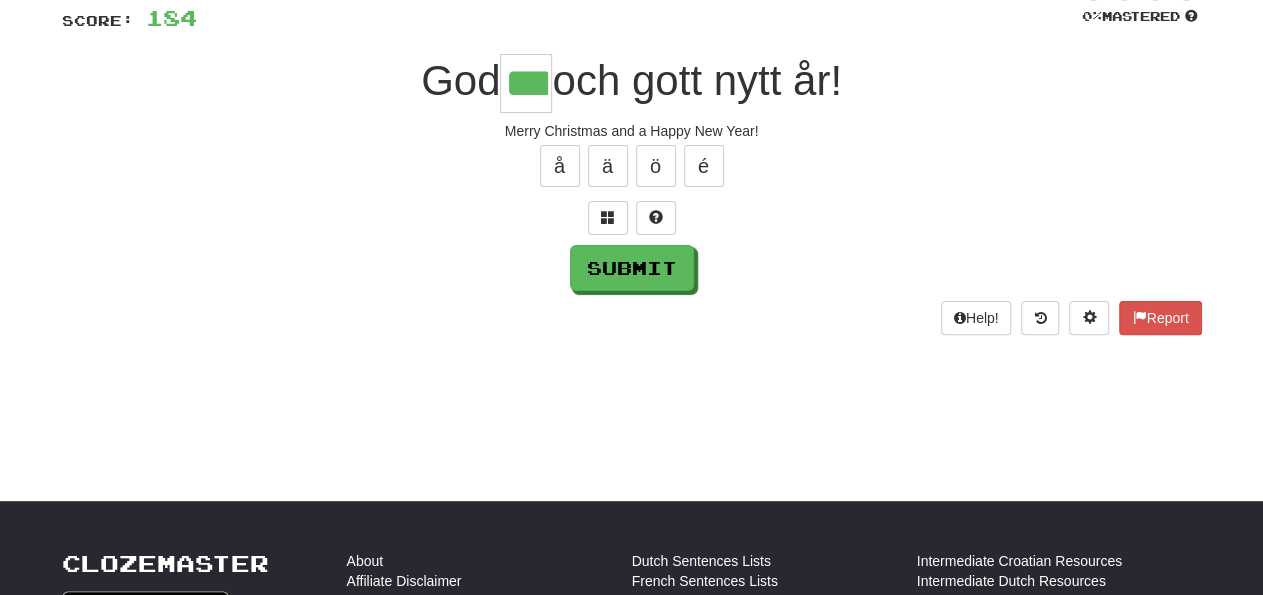 type on "***" 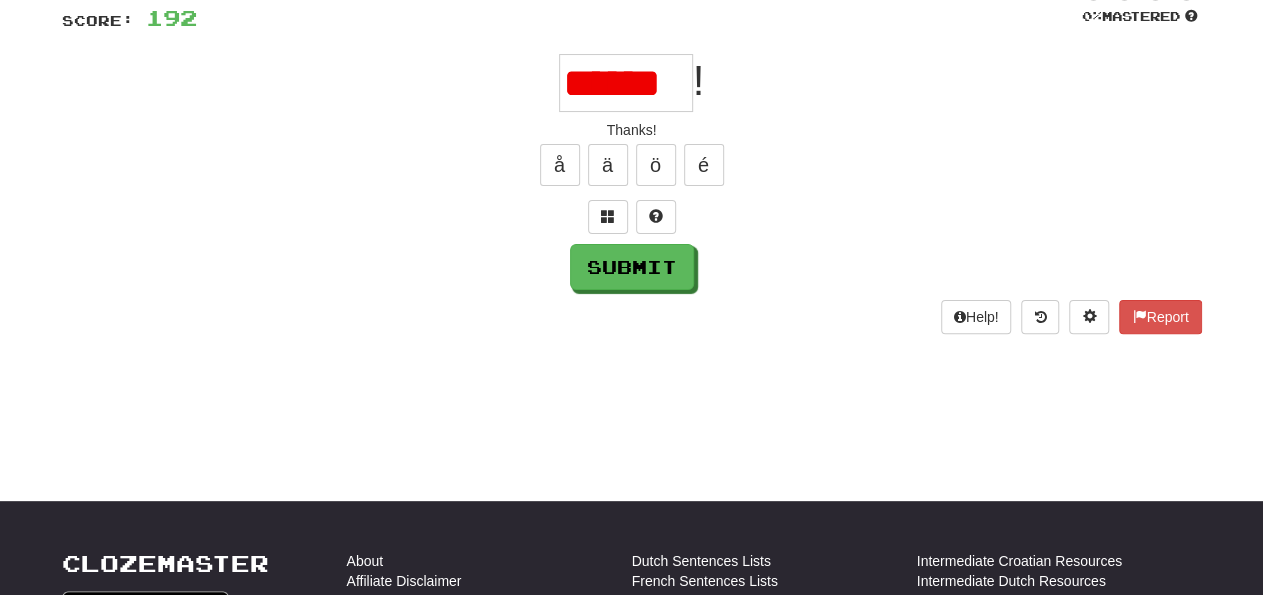 scroll, scrollTop: 0, scrollLeft: 0, axis: both 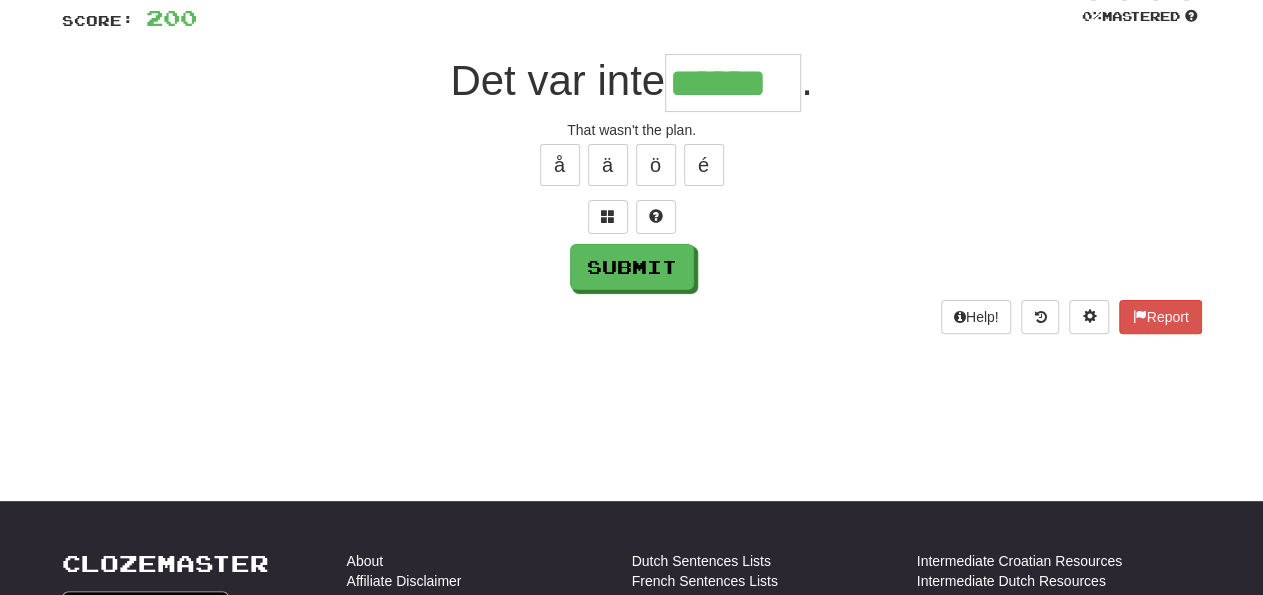 type on "******" 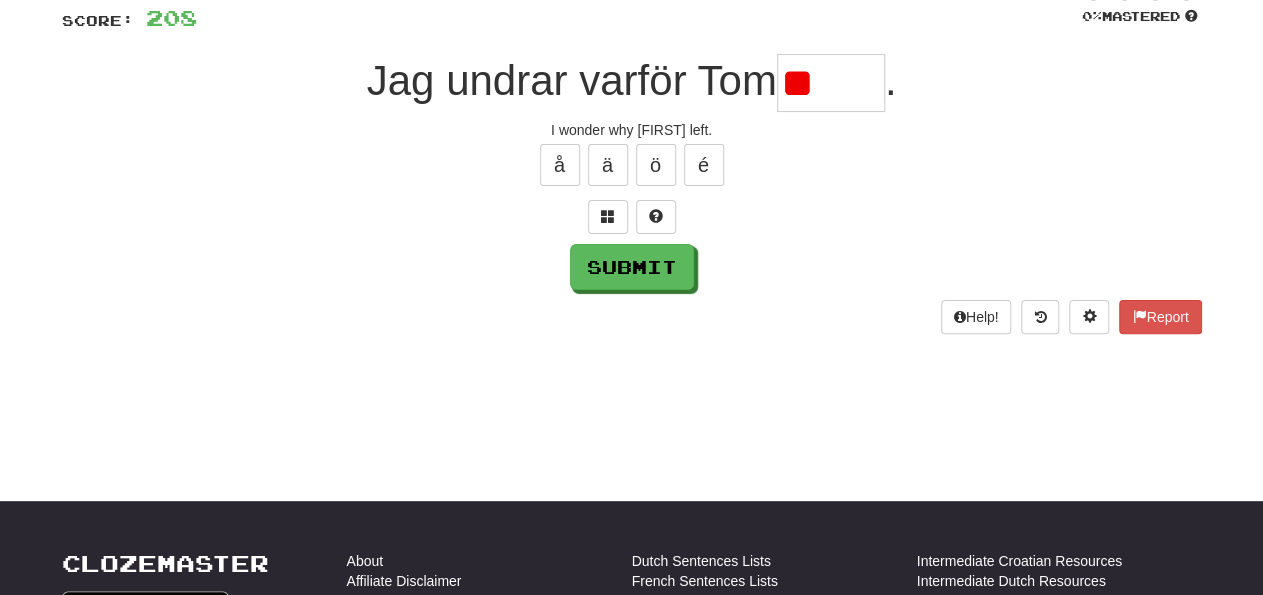 type on "*" 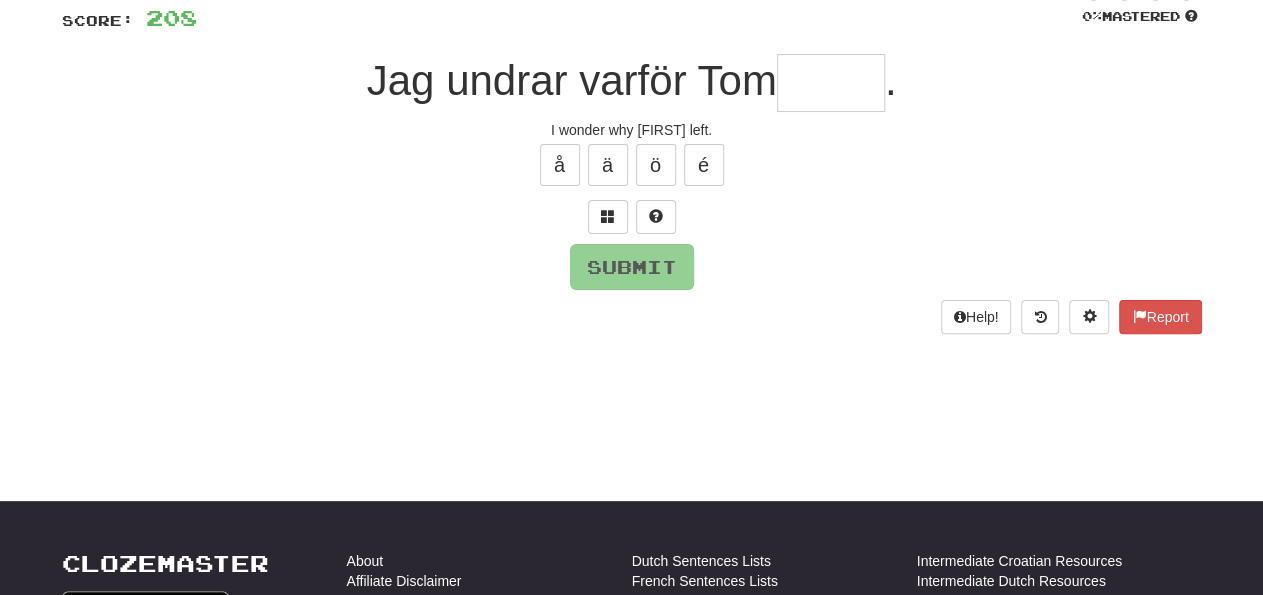 type on "*****" 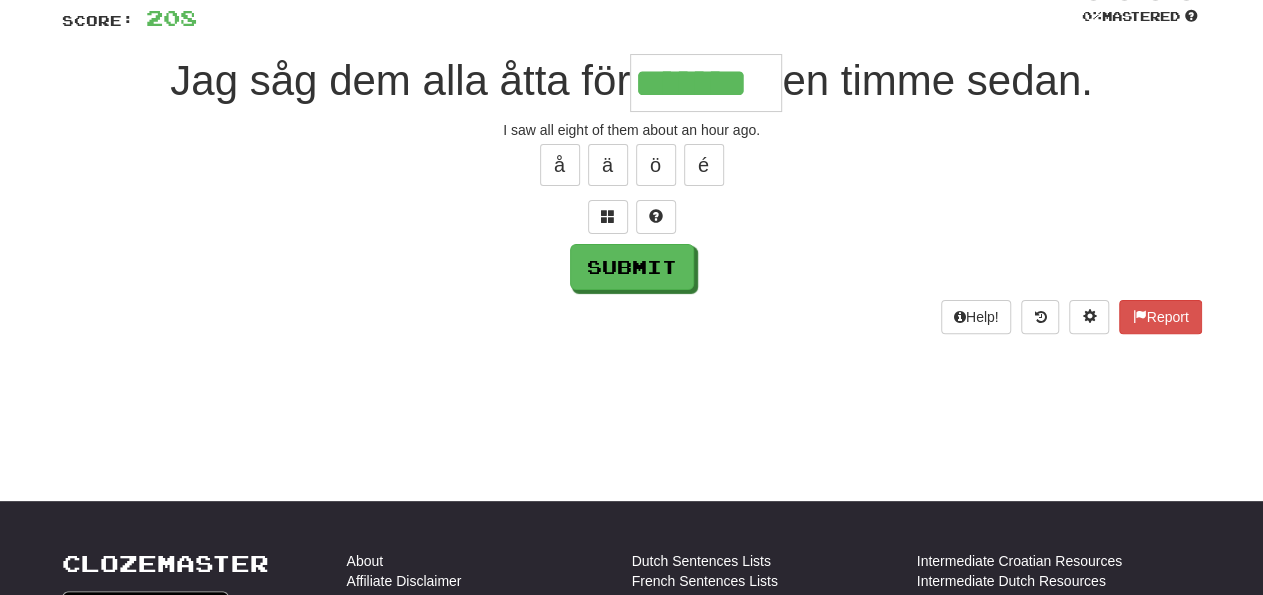 type on "*******" 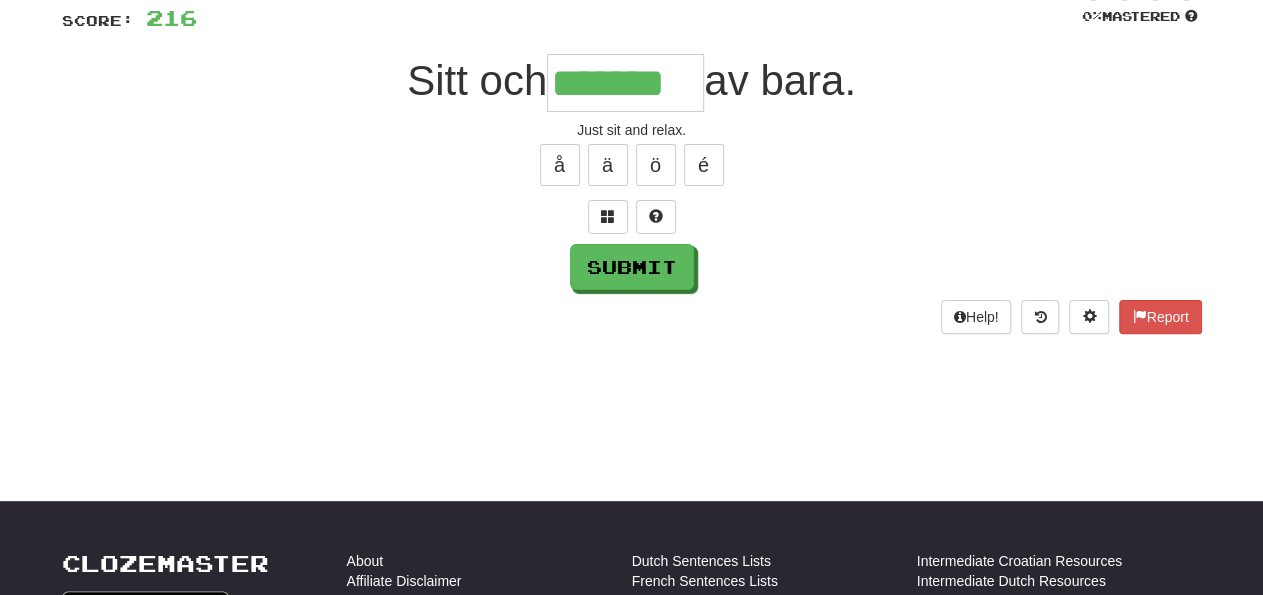 type on "*******" 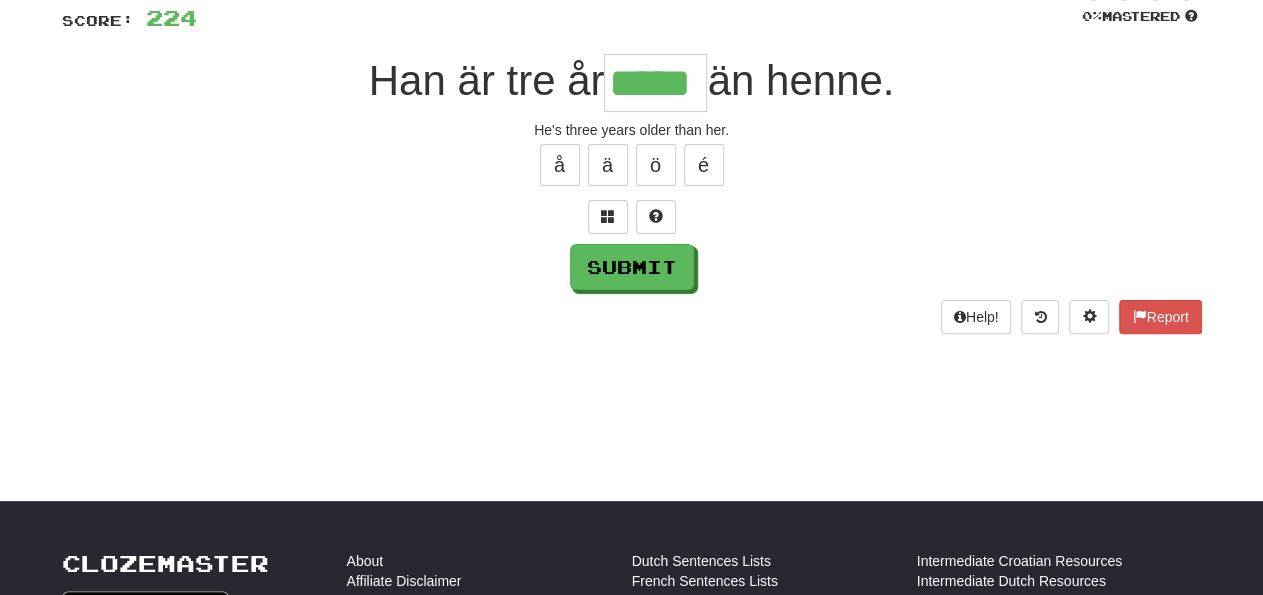 type on "*****" 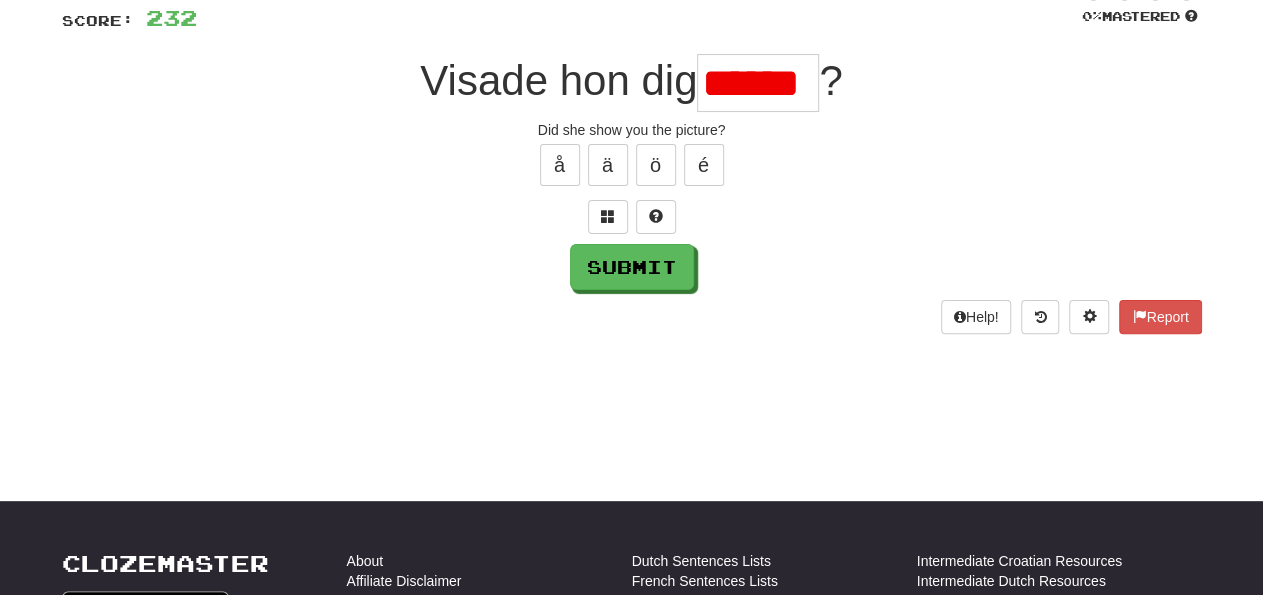 scroll, scrollTop: 0, scrollLeft: 0, axis: both 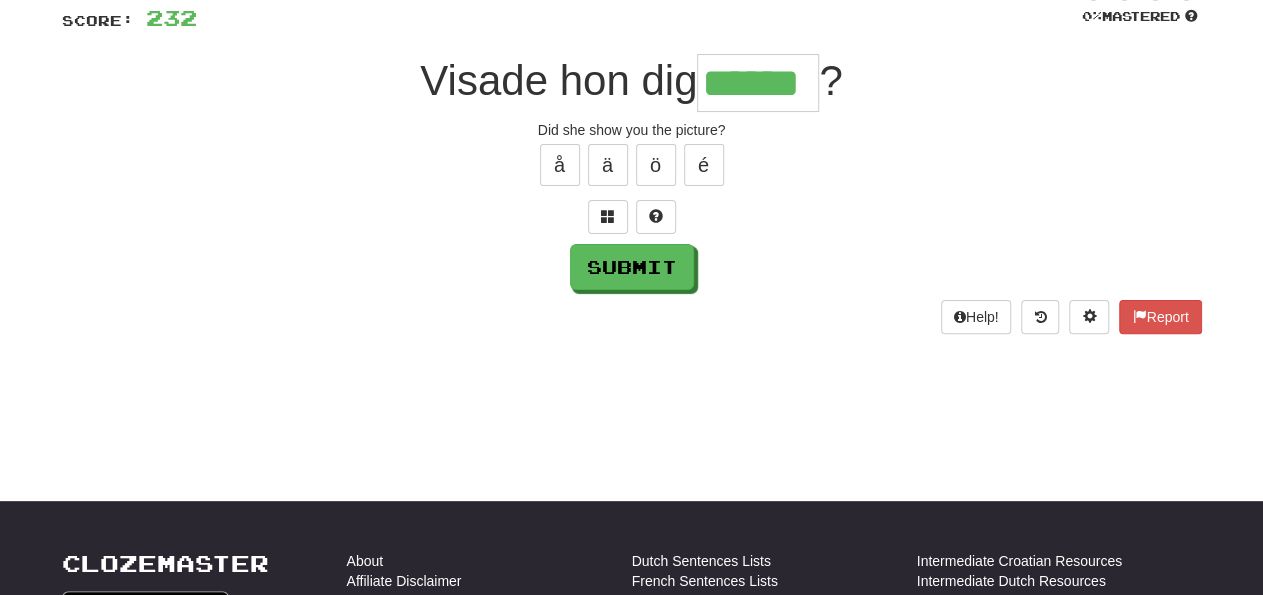type on "******" 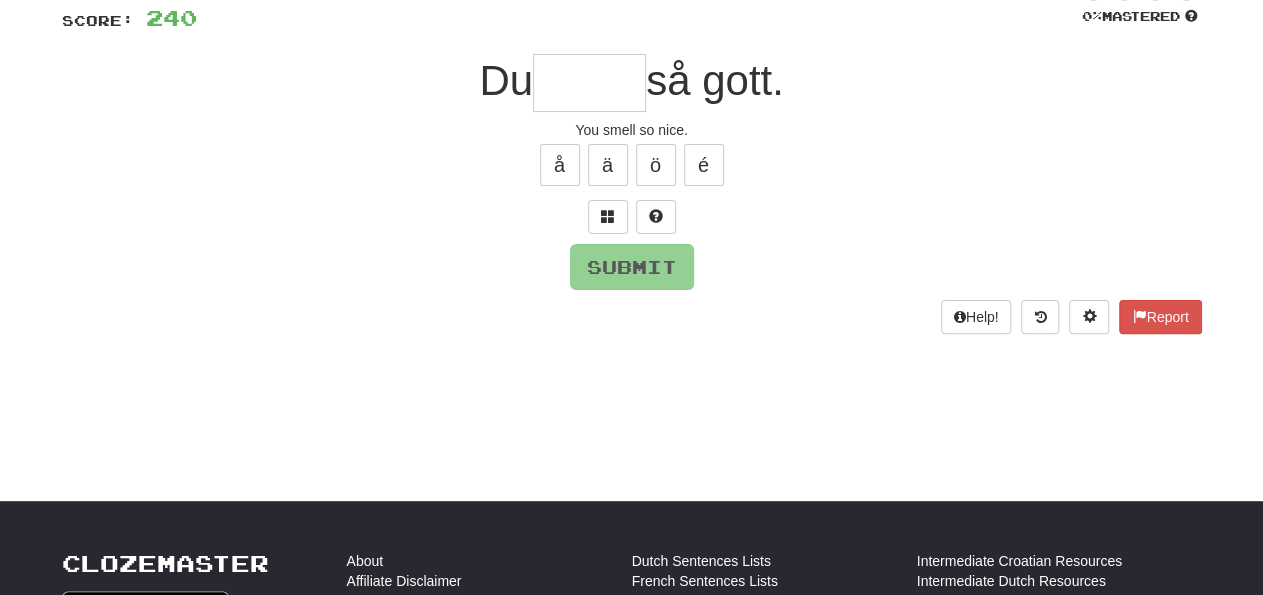 type on "******" 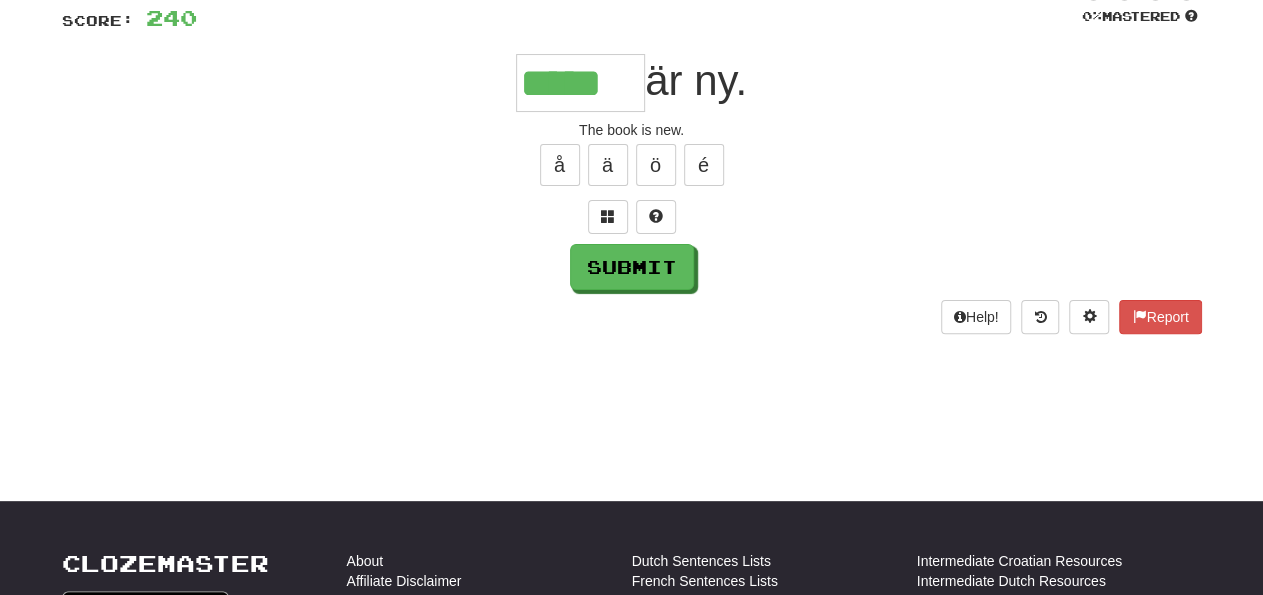 type on "*****" 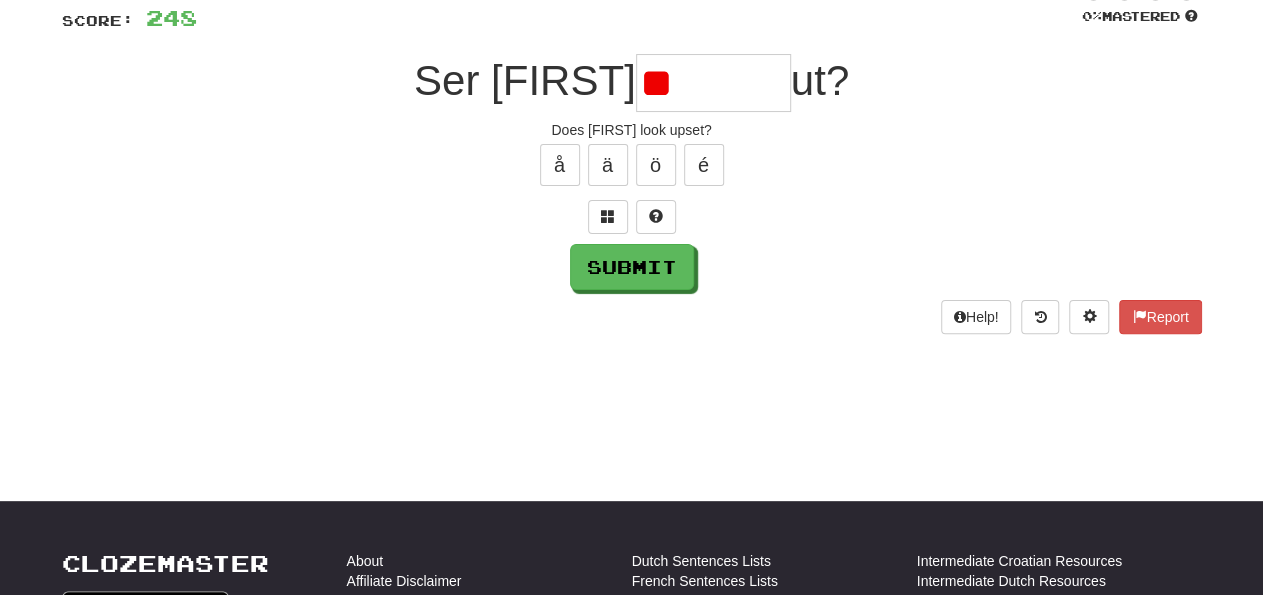 type on "*" 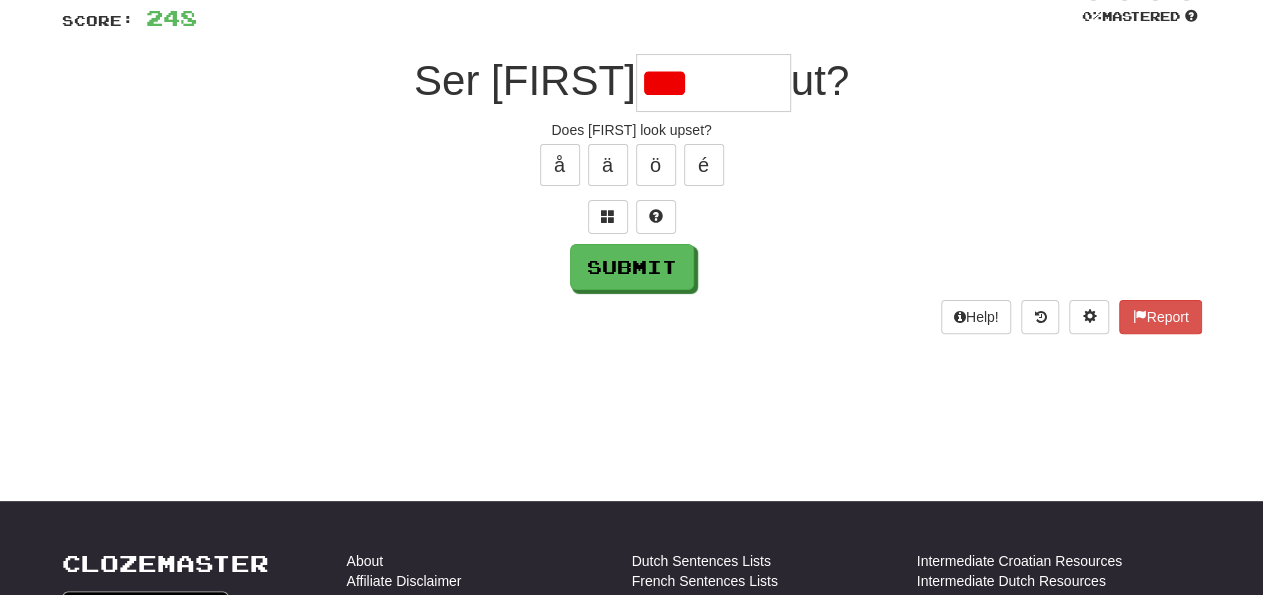 type on "*******" 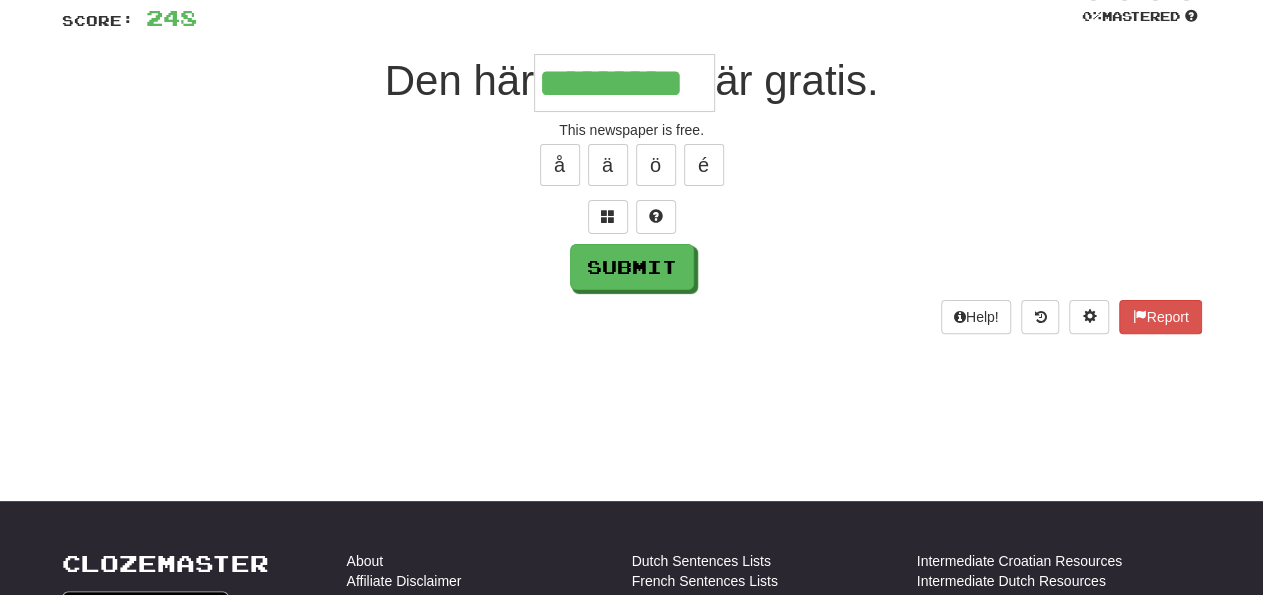 type on "*********" 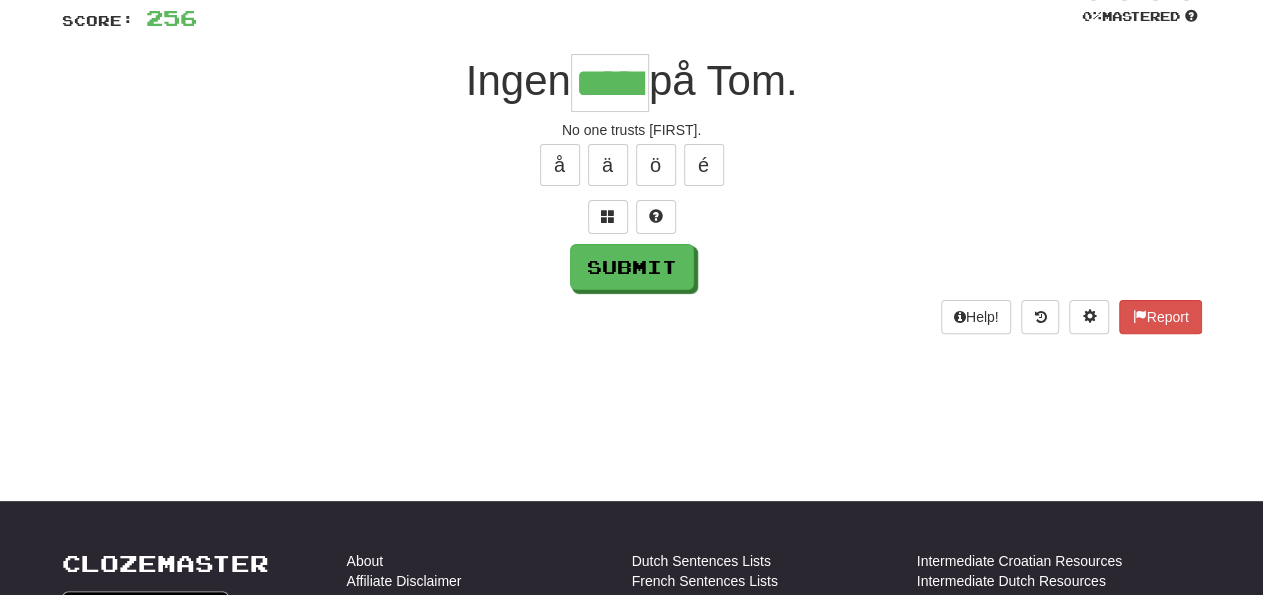 type on "*****" 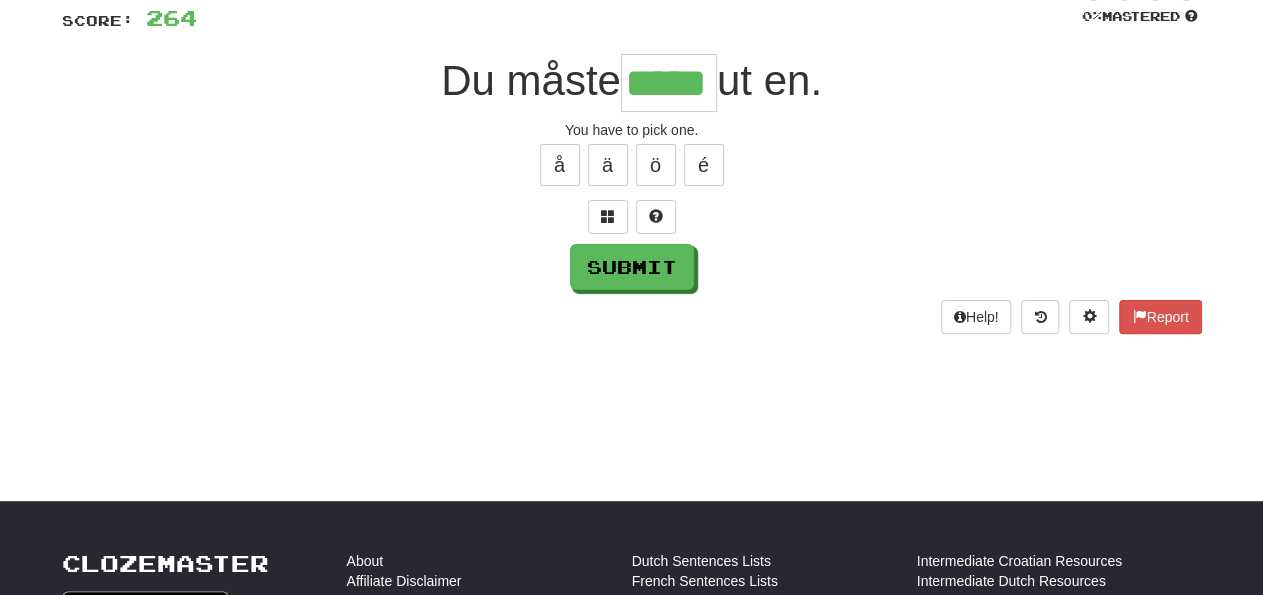 type on "*****" 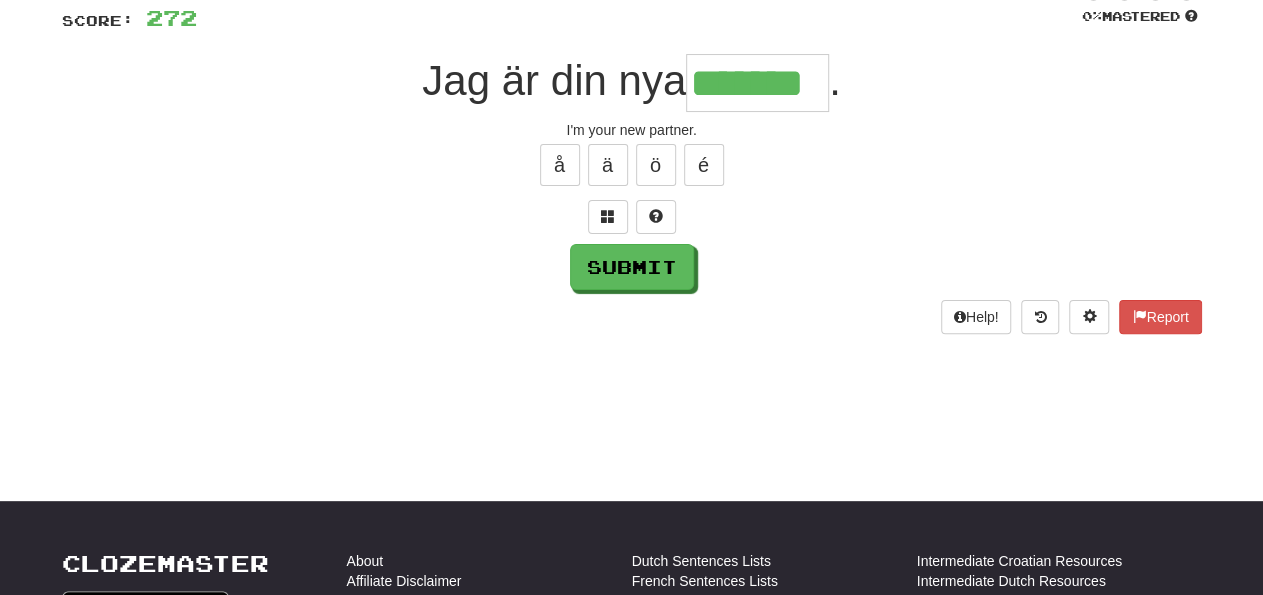 type on "*******" 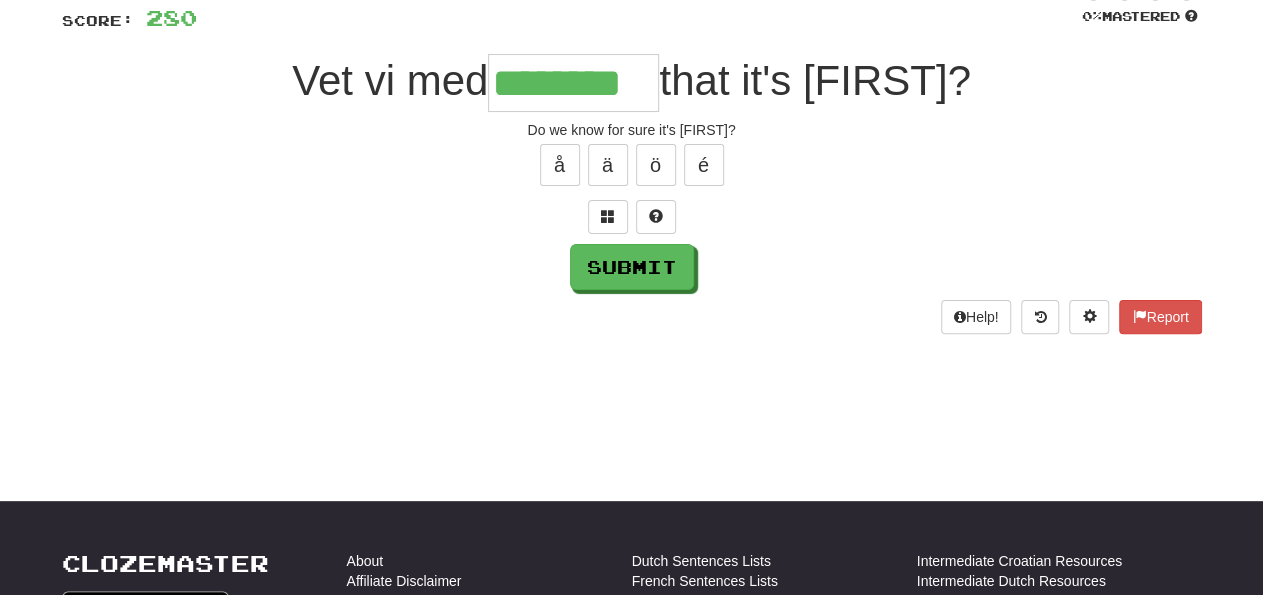 type on "********" 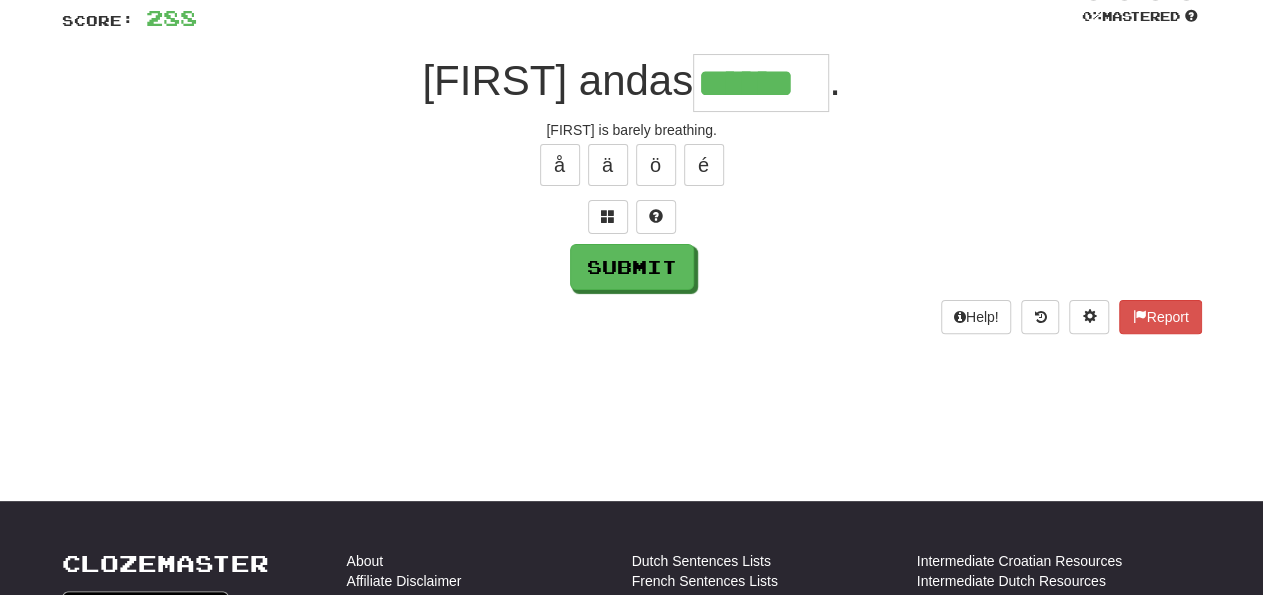 type on "******" 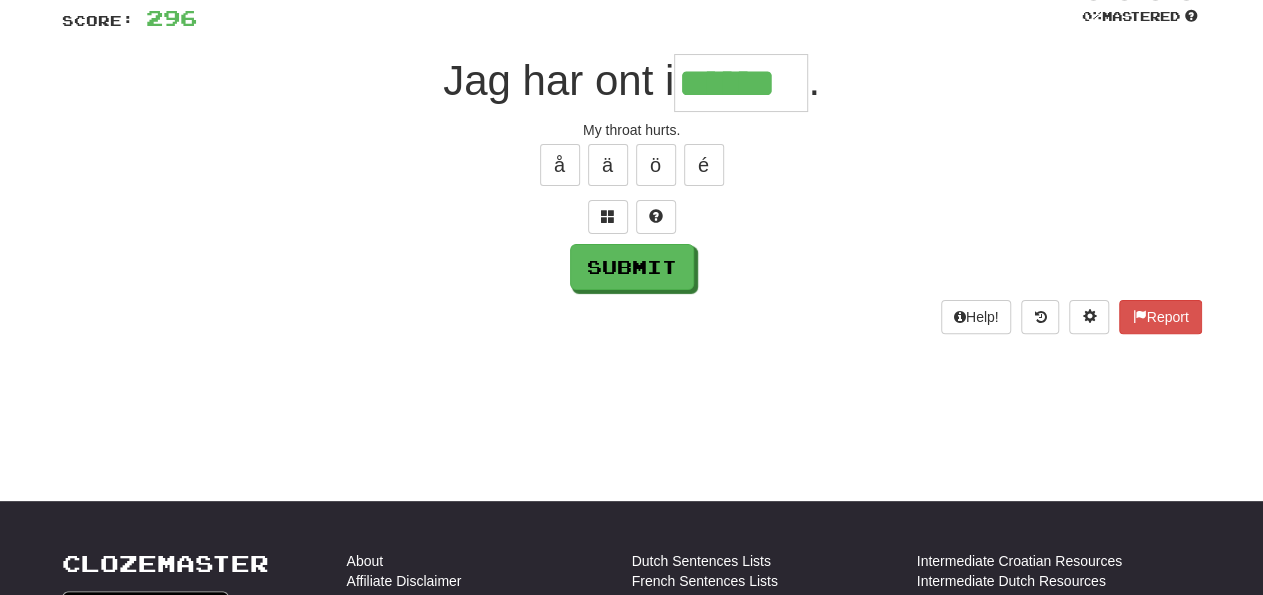 type on "******" 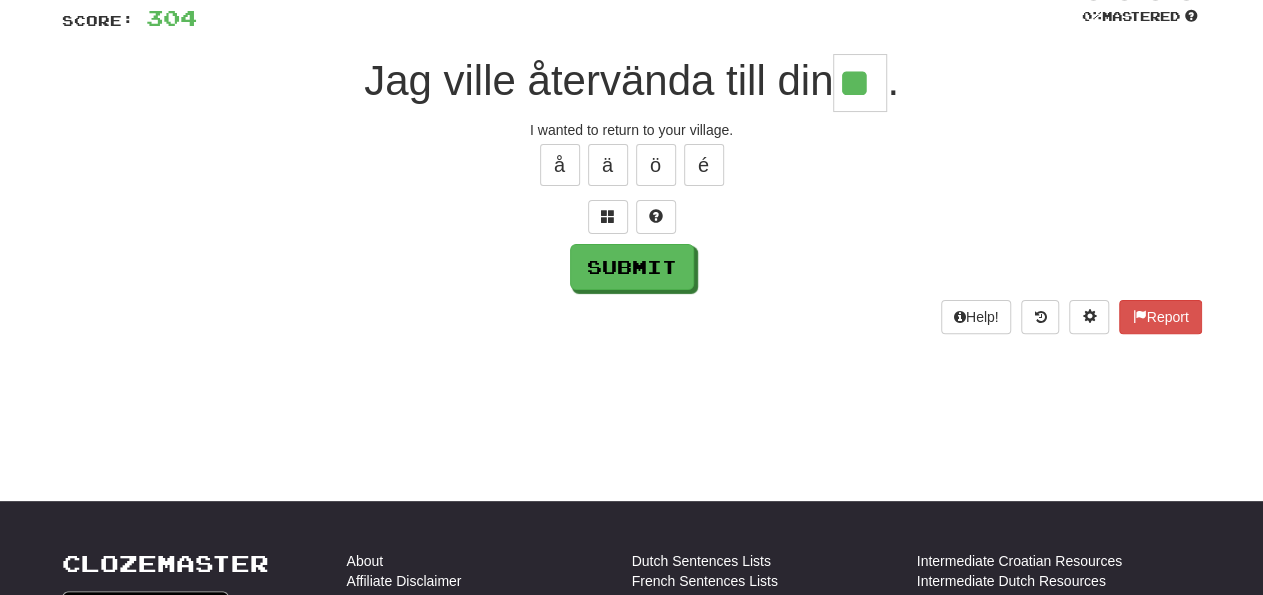 type on "**" 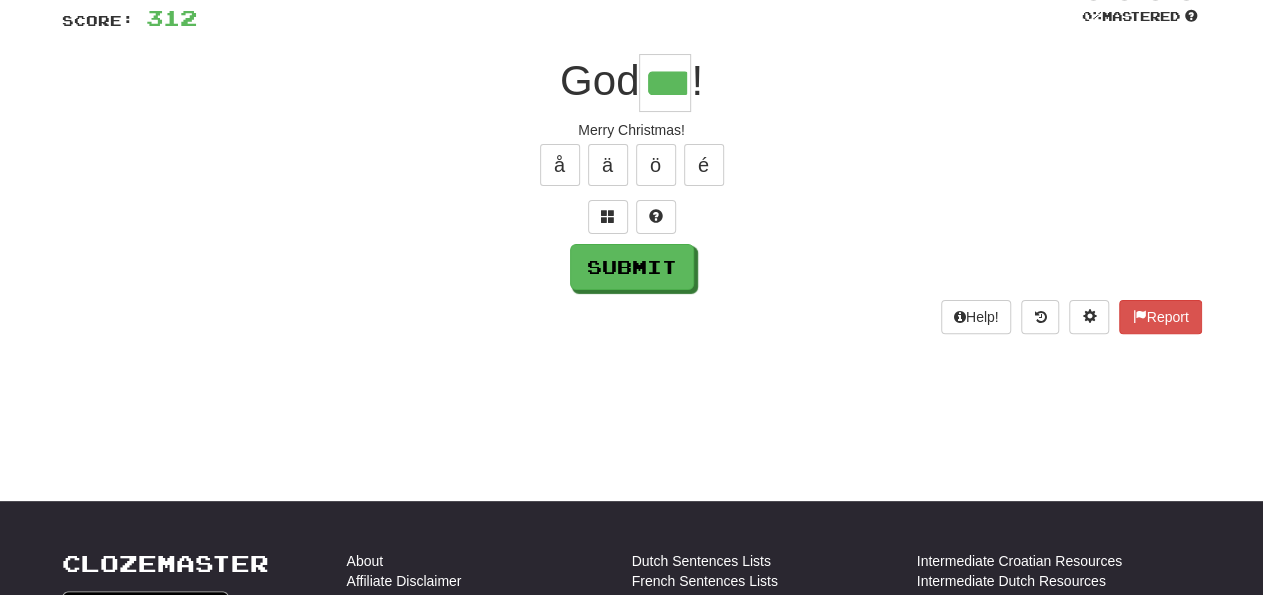 type on "***" 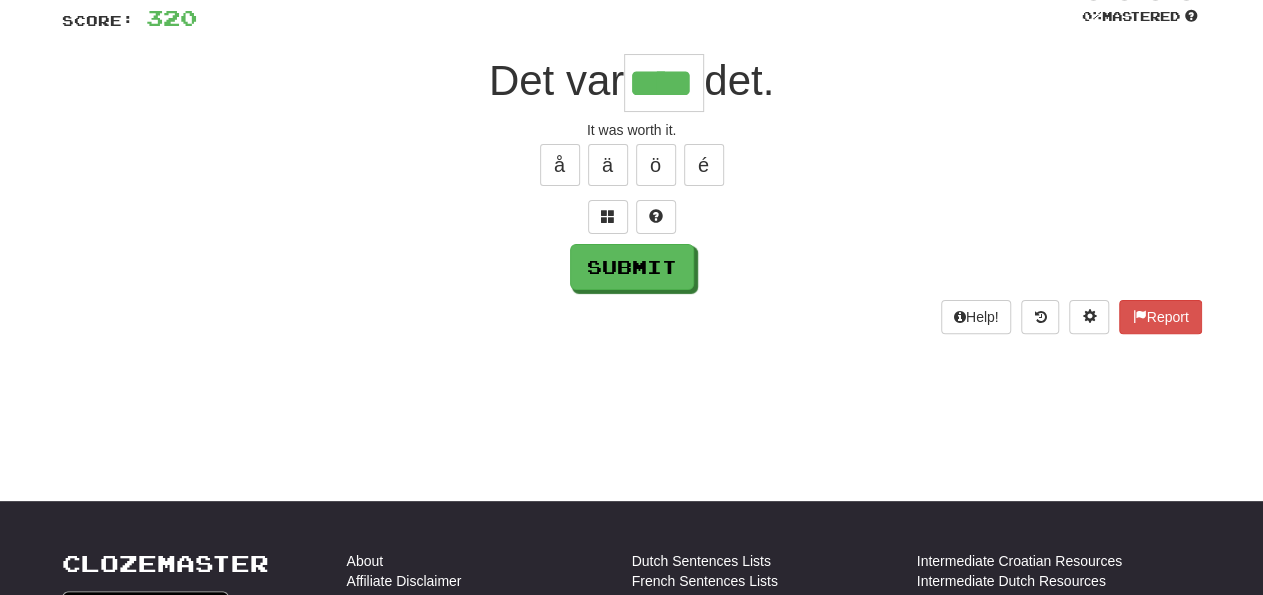 type on "****" 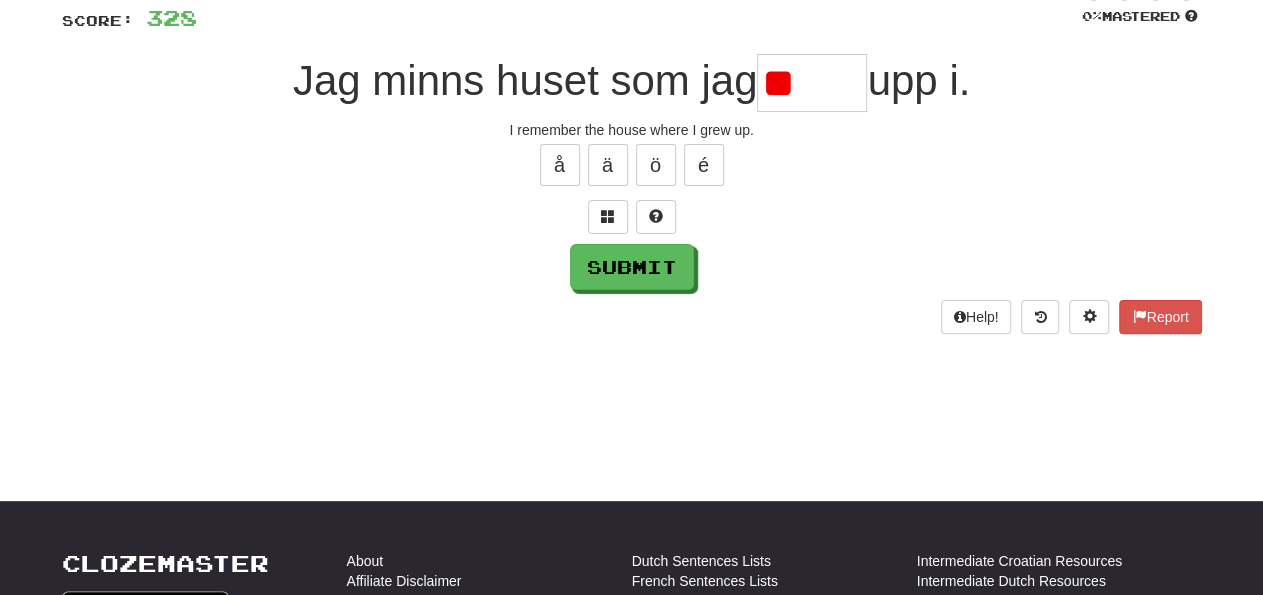type on "*" 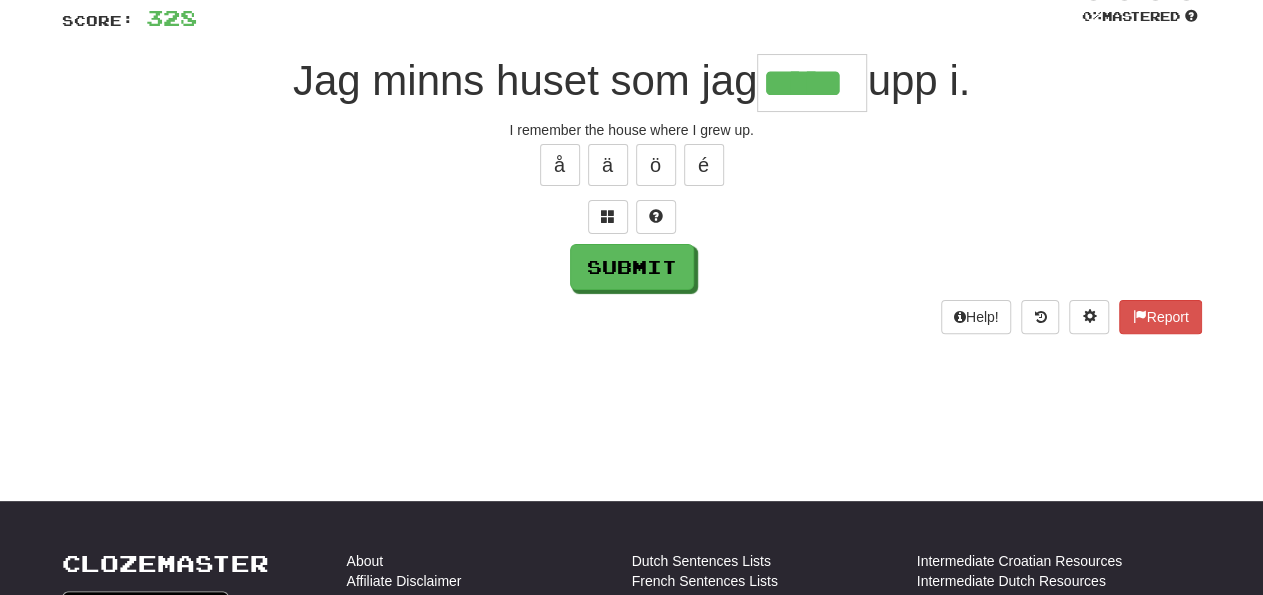 type on "*****" 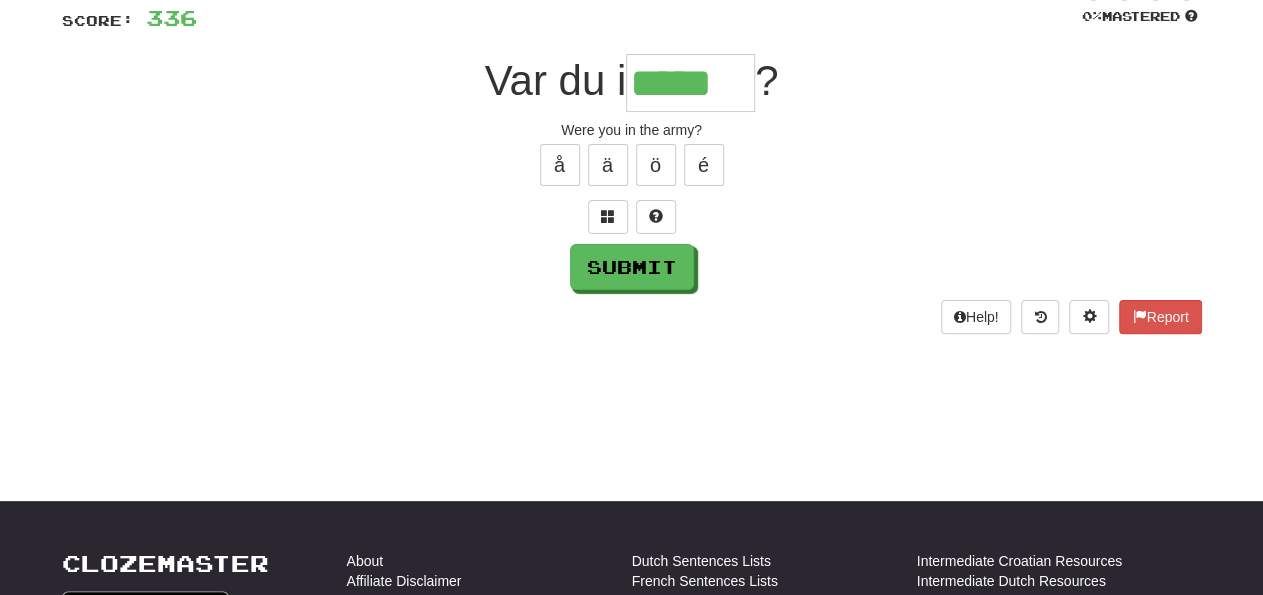 type on "*****" 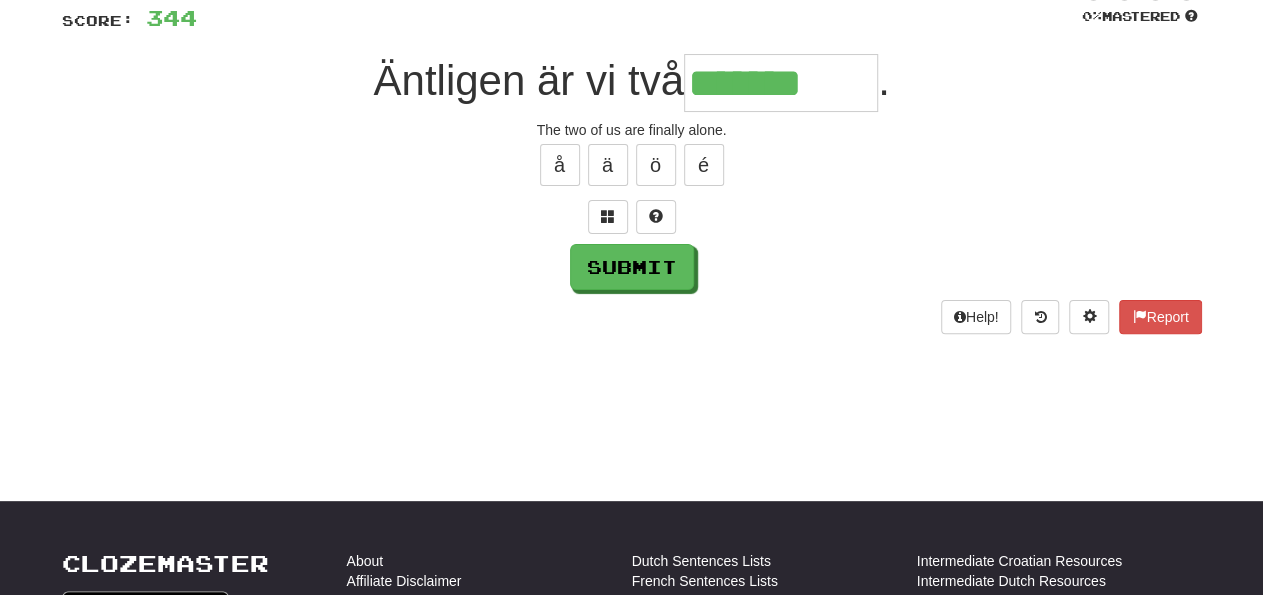 type on "*******" 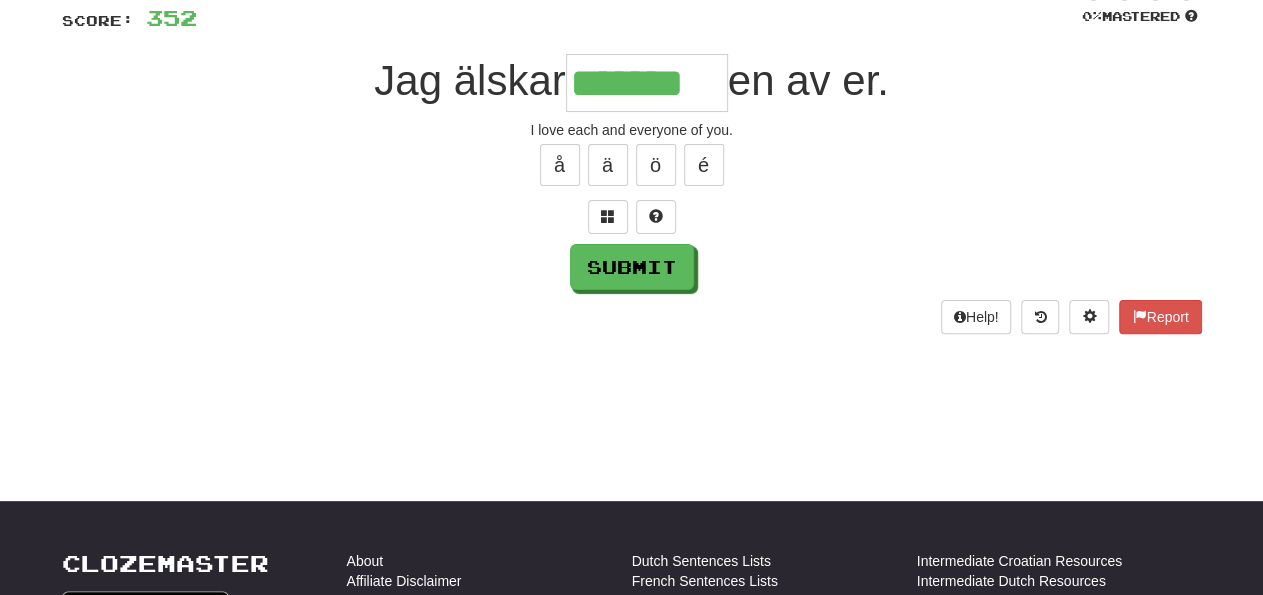 type on "*******" 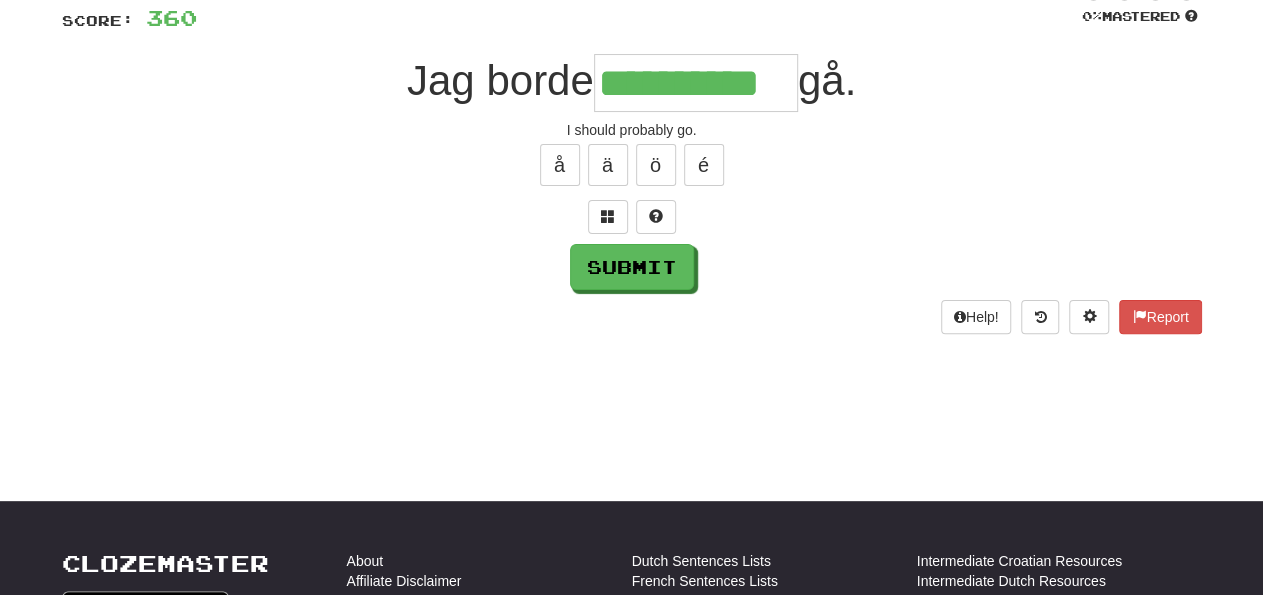 type on "**********" 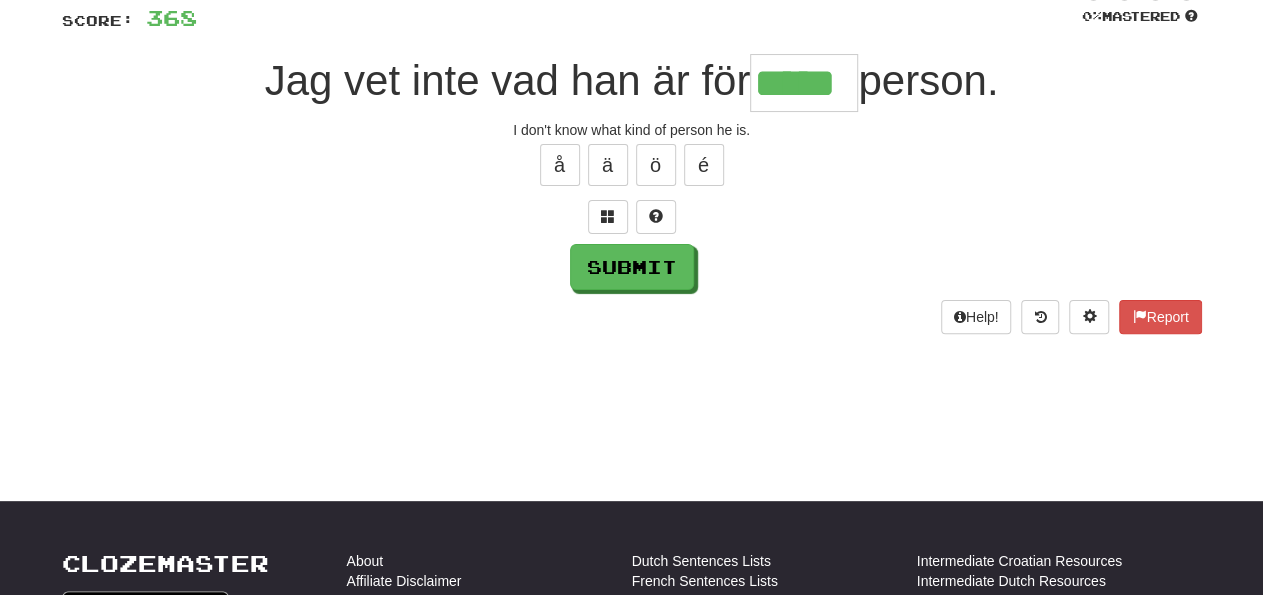 type on "*****" 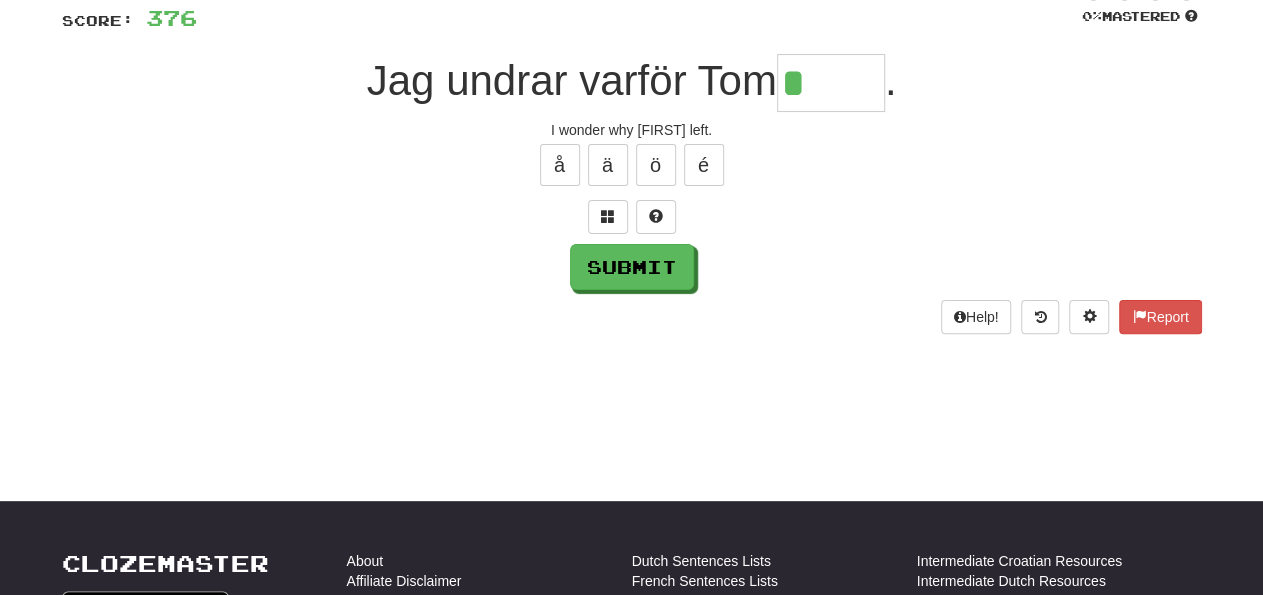 type on "*****" 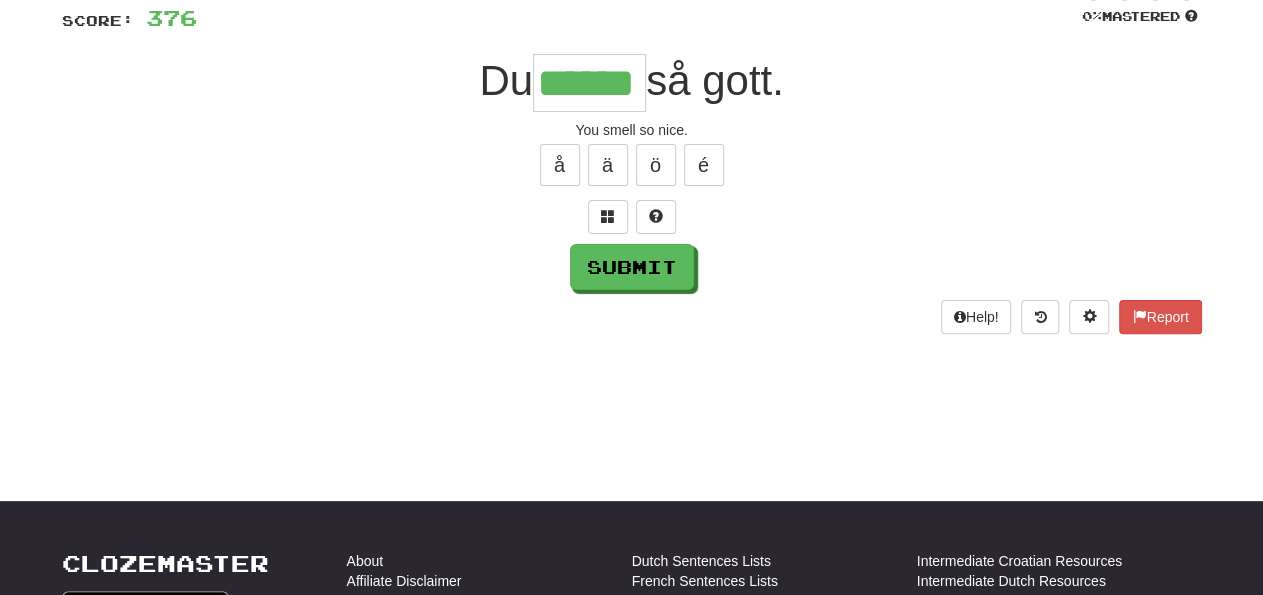 type on "******" 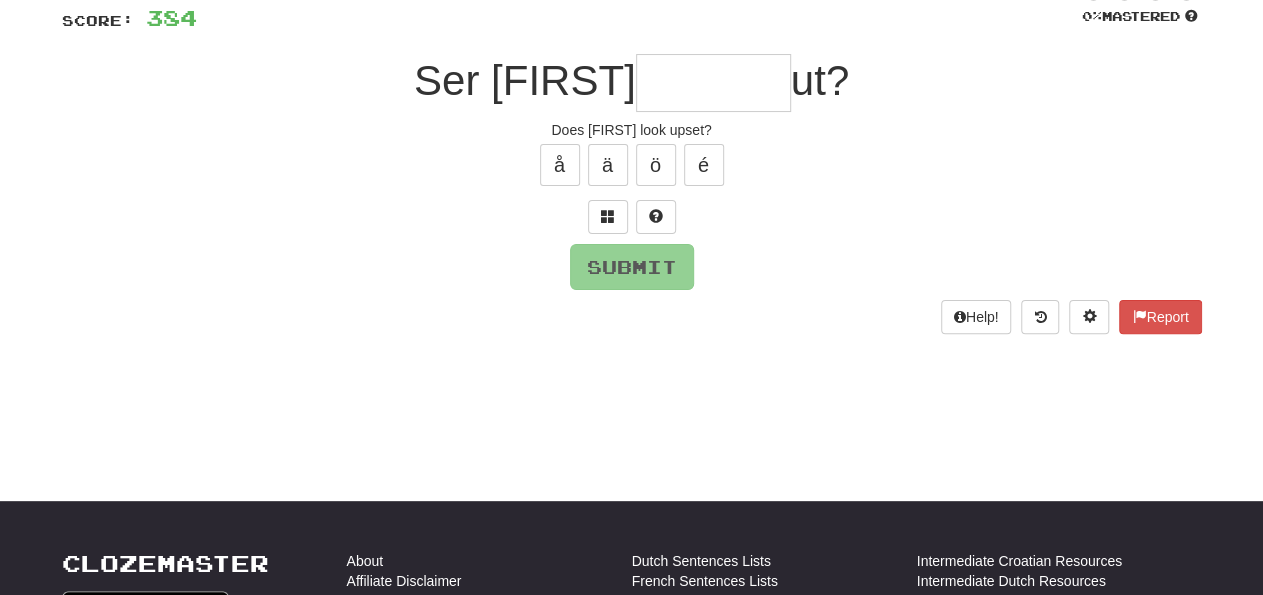 type on "*" 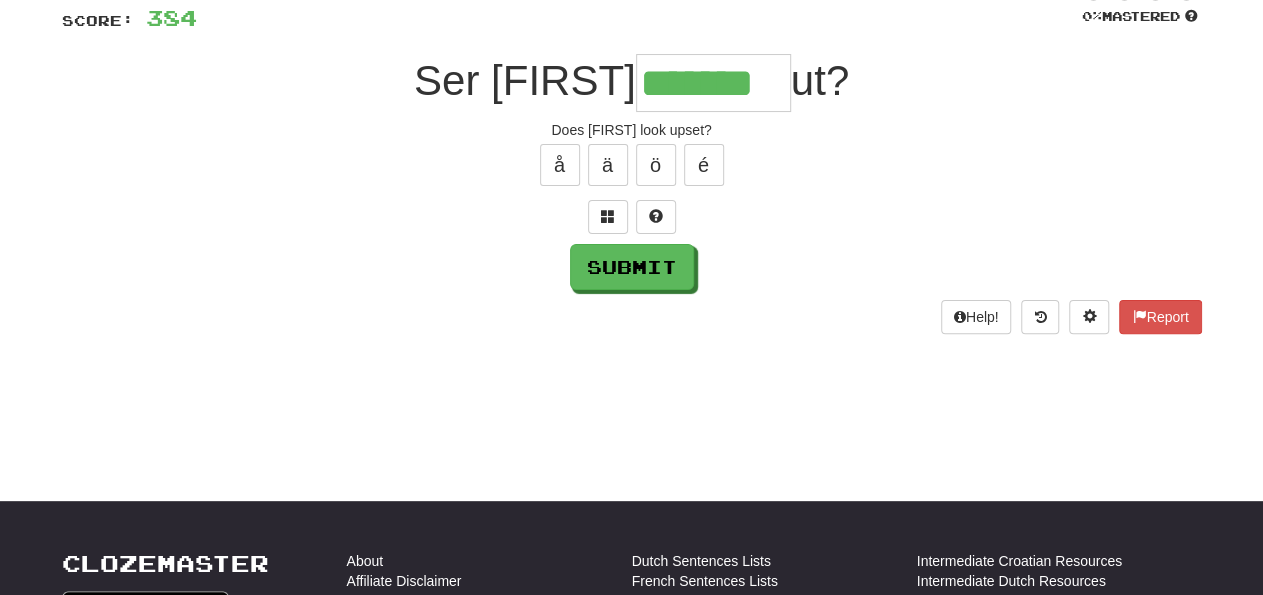 type on "*******" 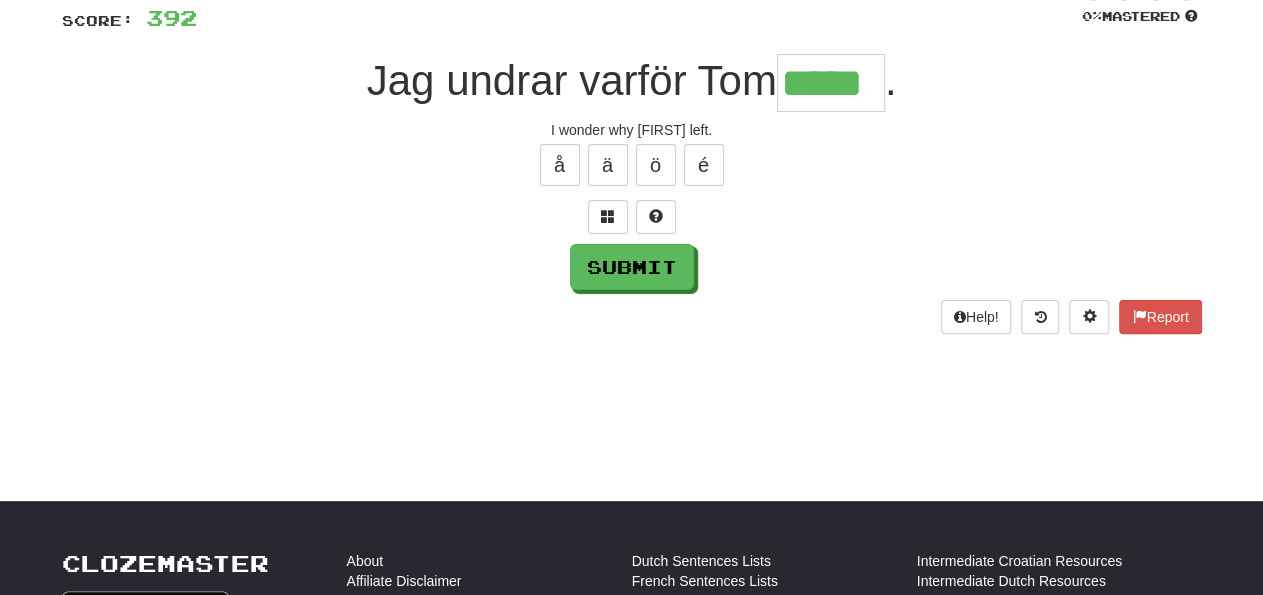 type on "*****" 